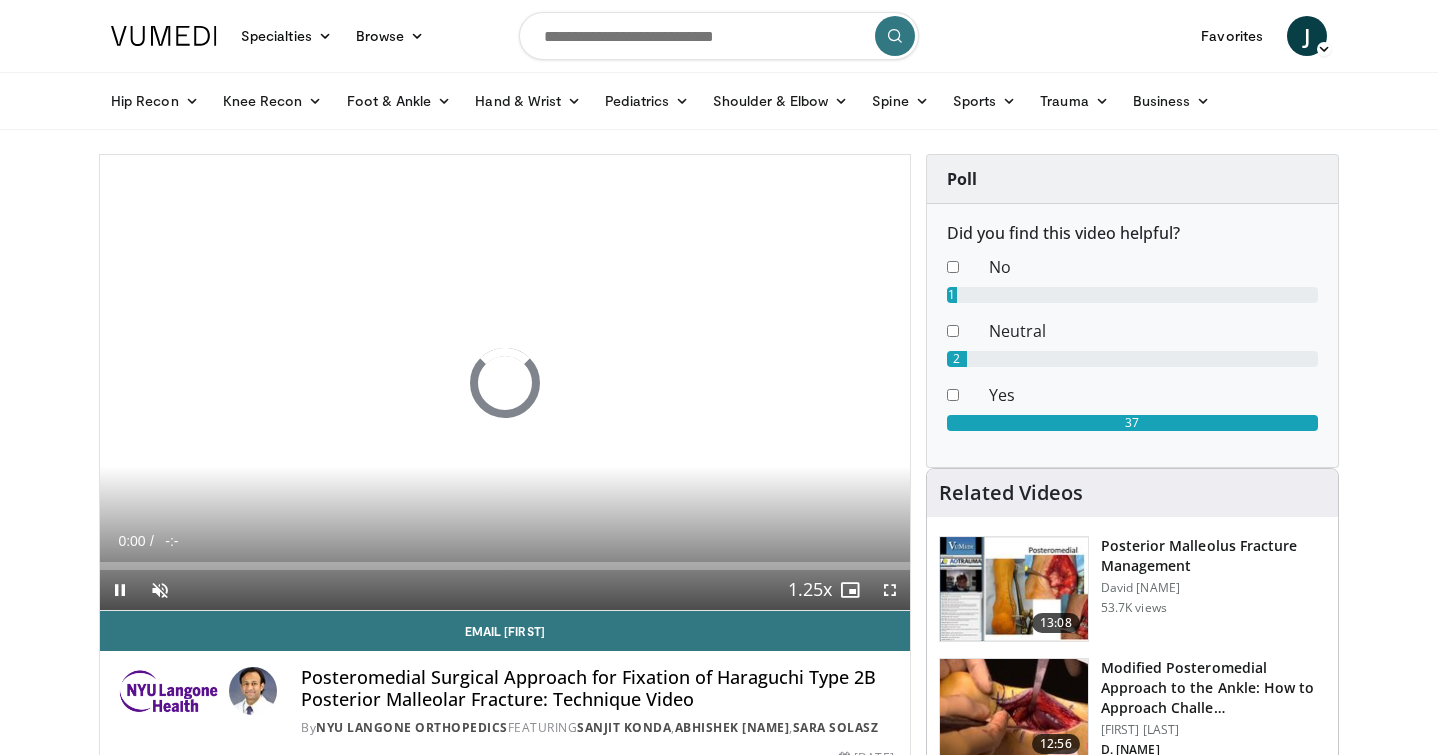 scroll, scrollTop: 0, scrollLeft: 0, axis: both 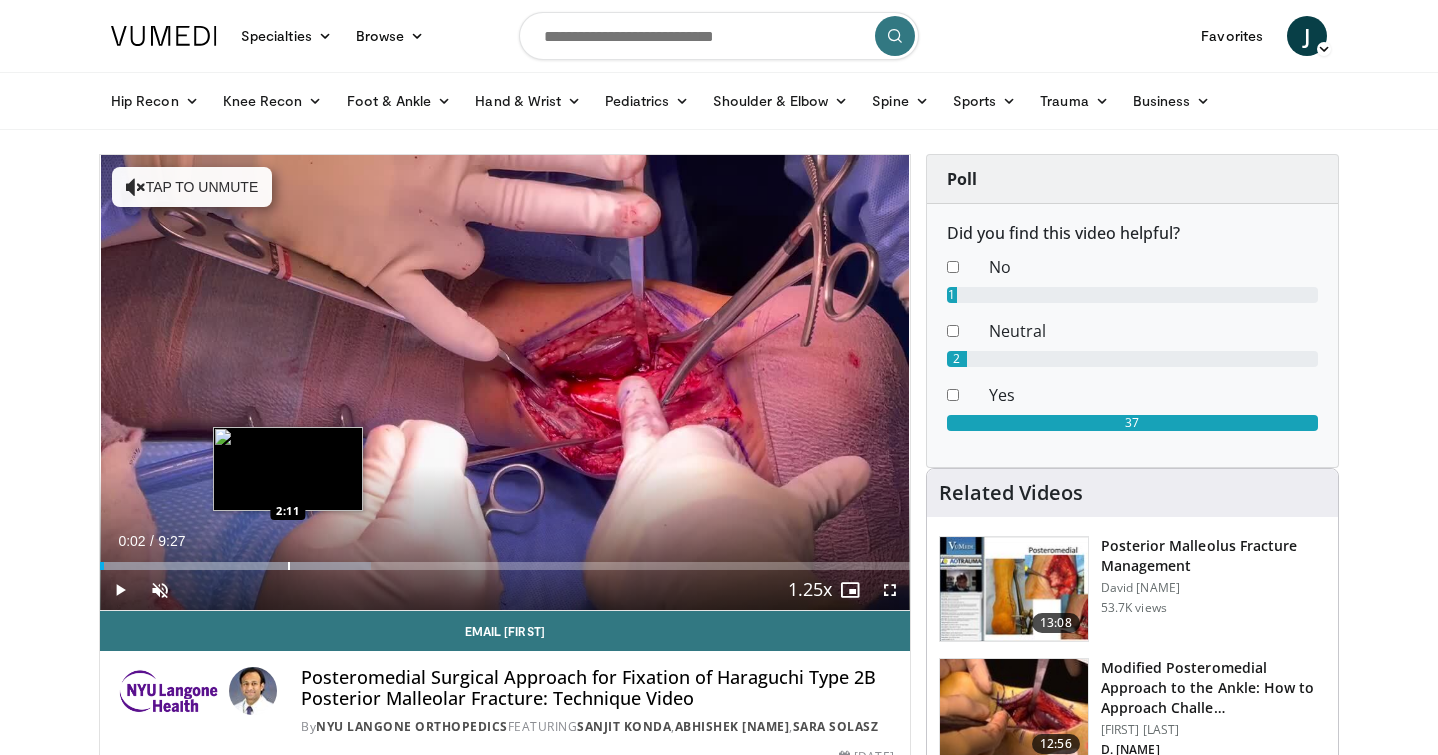 click at bounding box center [289, 566] 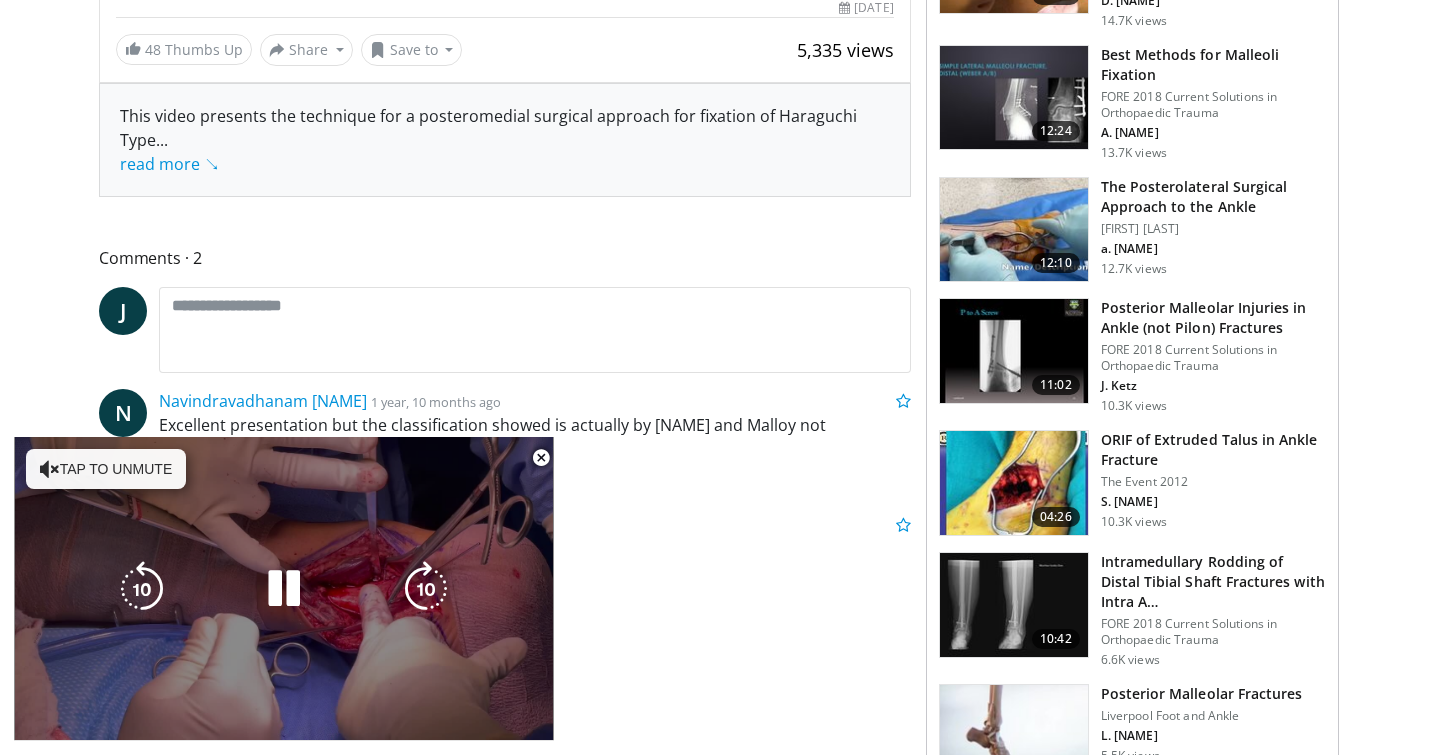scroll, scrollTop: 865, scrollLeft: 0, axis: vertical 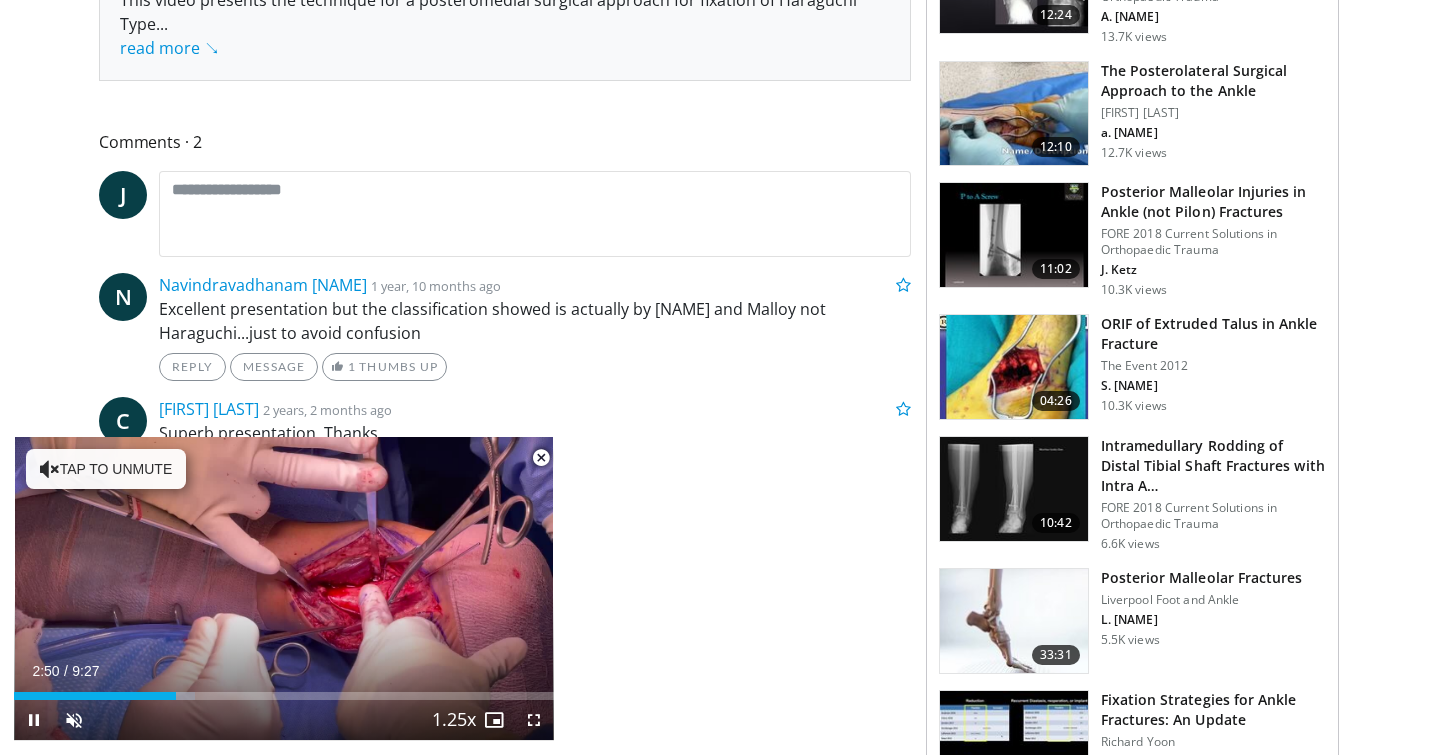 click at bounding box center (541, 458) 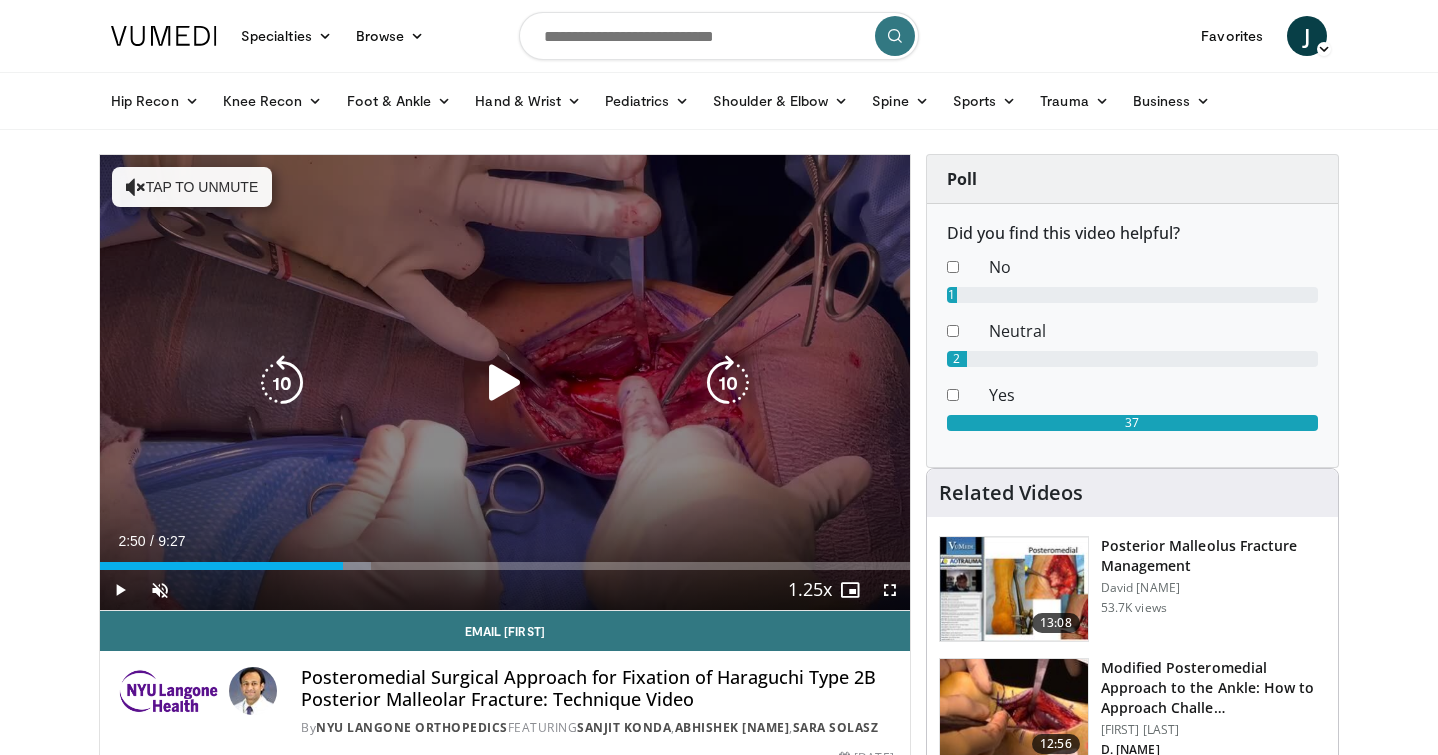 scroll, scrollTop: 0, scrollLeft: 0, axis: both 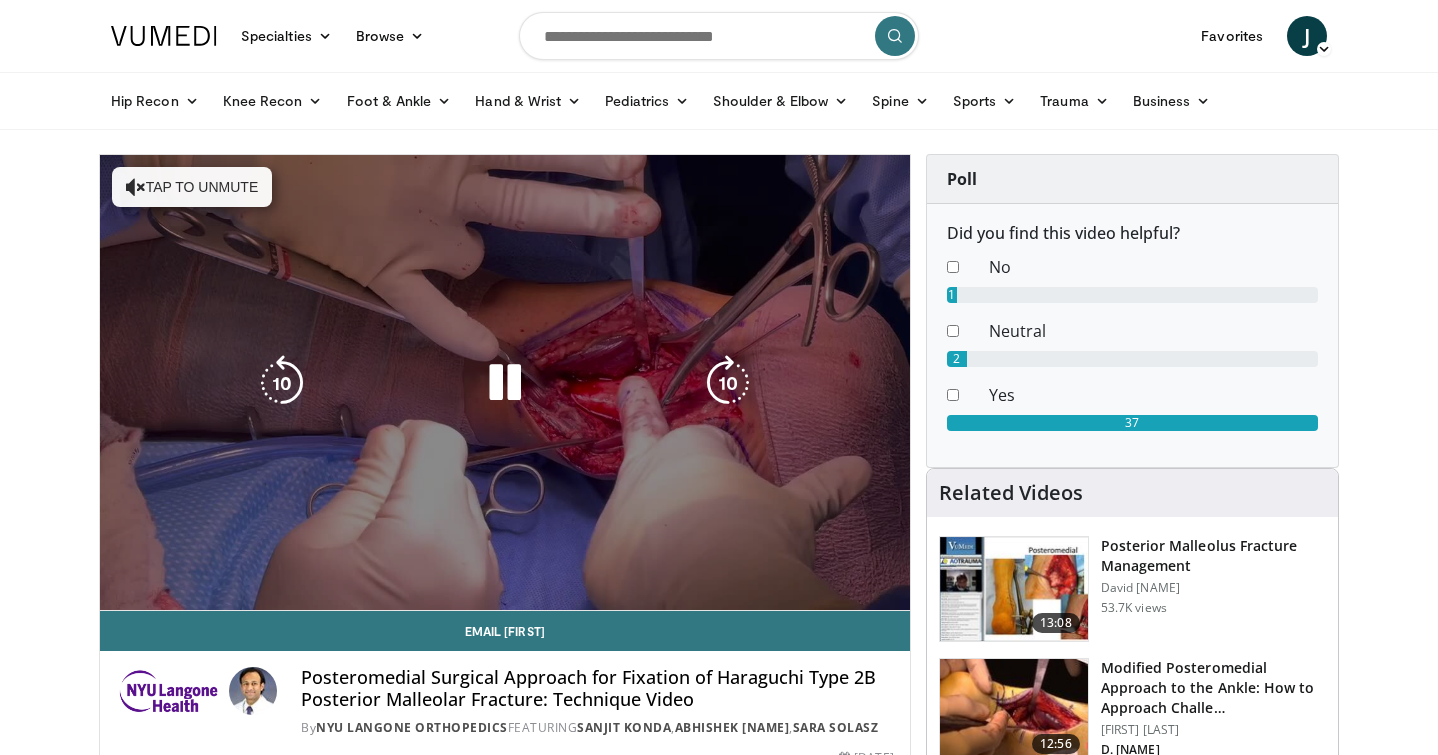 click on "10 seconds
Tap to unmute" at bounding box center [505, 382] 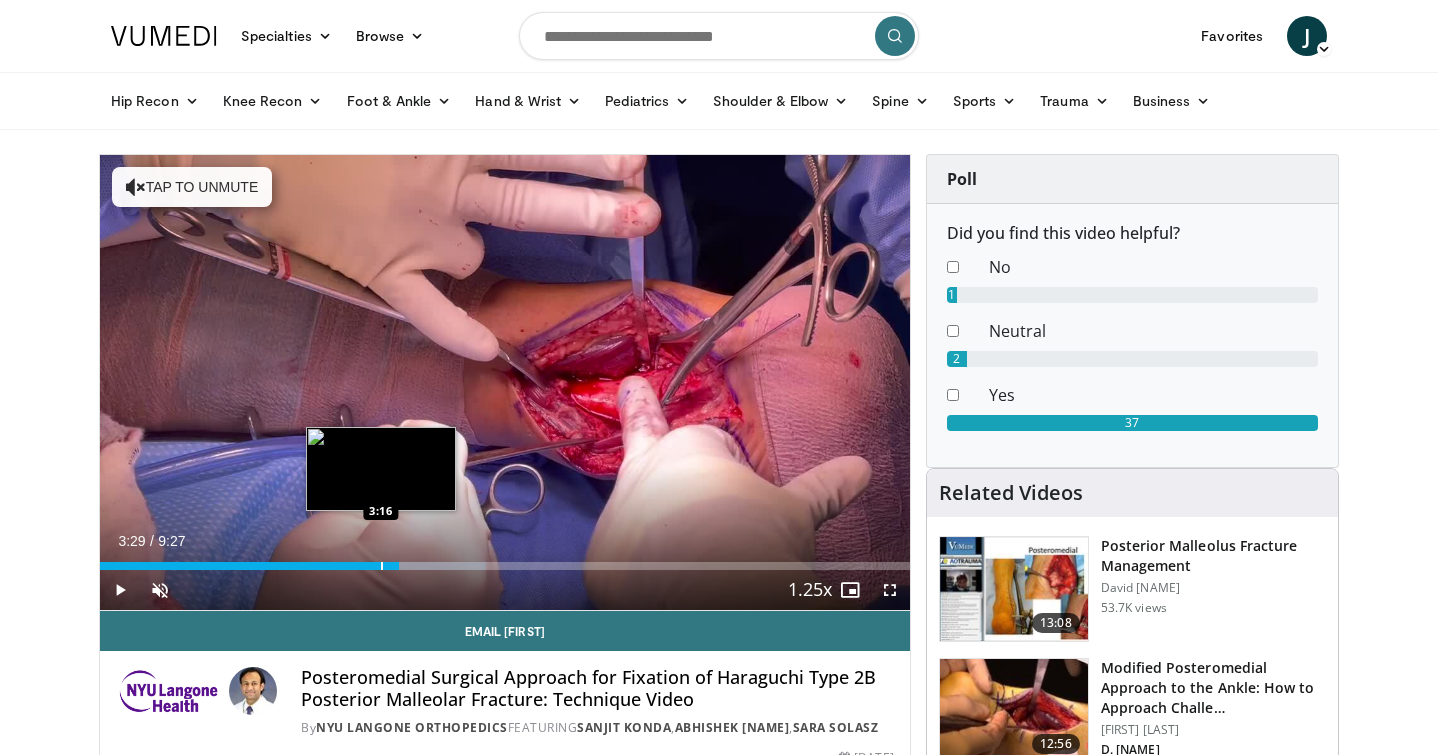 click at bounding box center (382, 566) 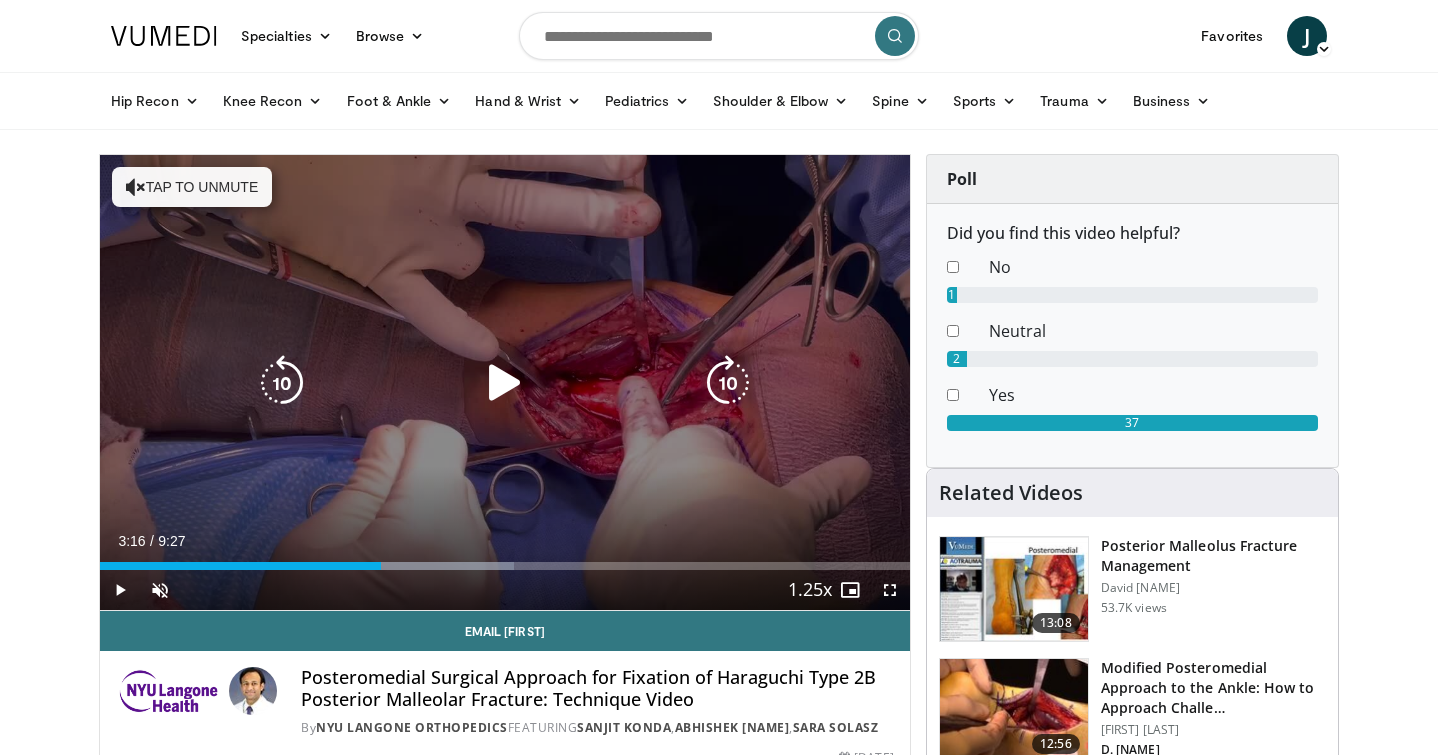 click on "Tap to unmute" at bounding box center (192, 187) 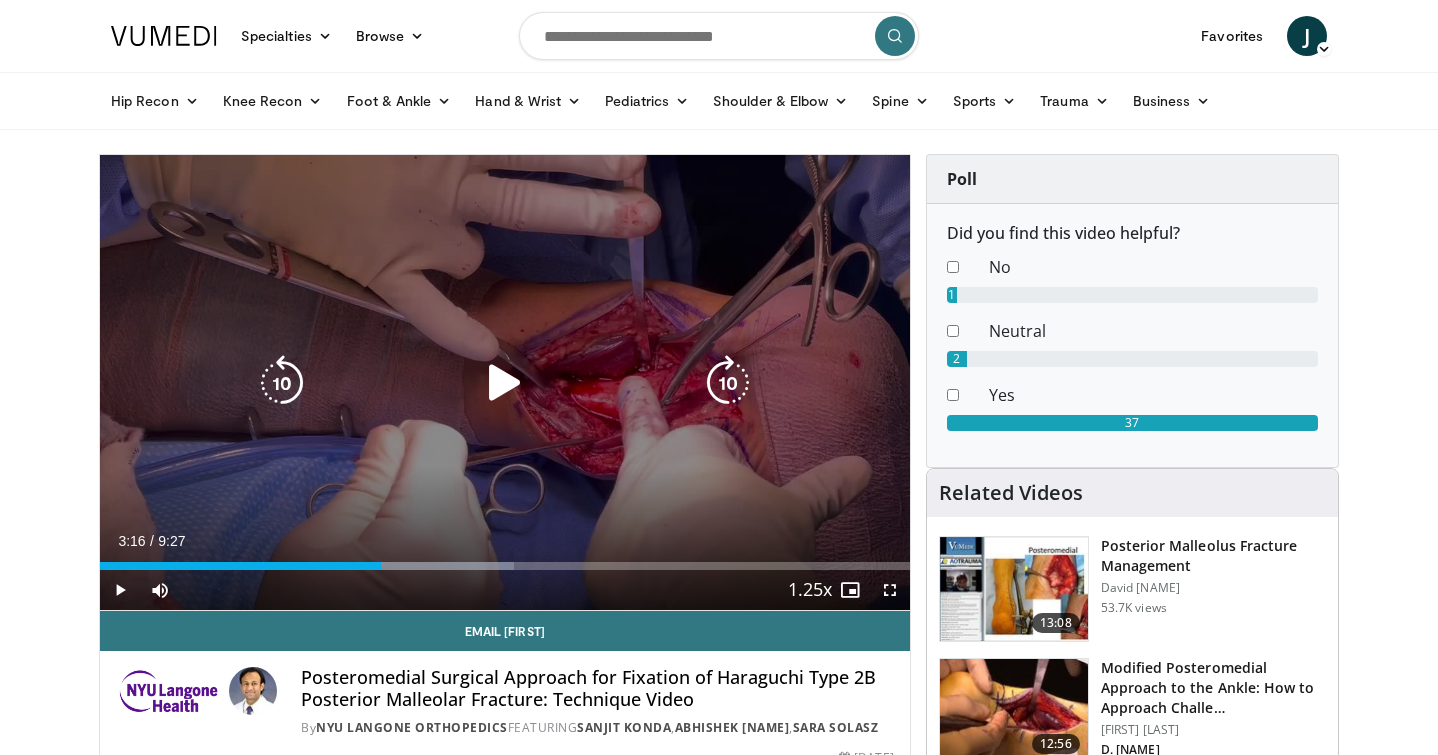 click at bounding box center [505, 383] 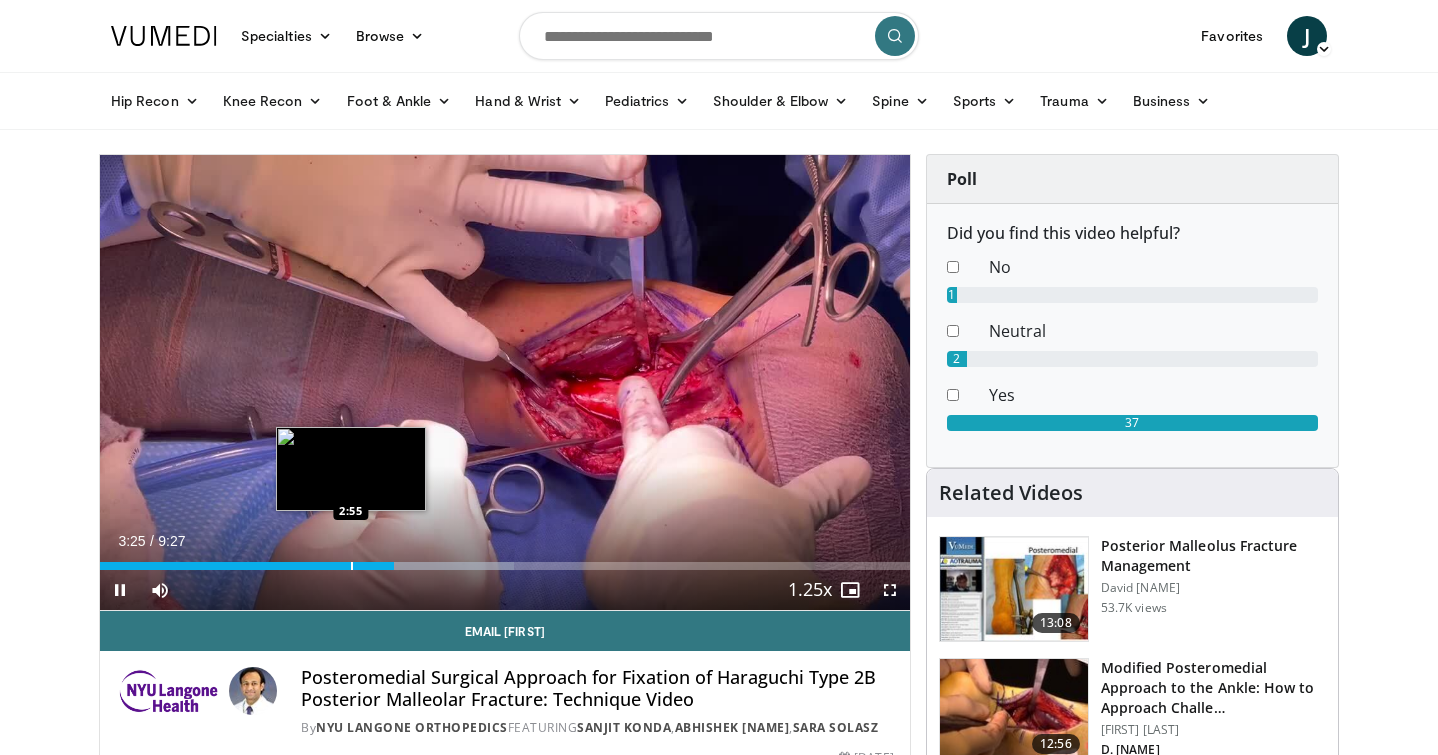 click at bounding box center [352, 566] 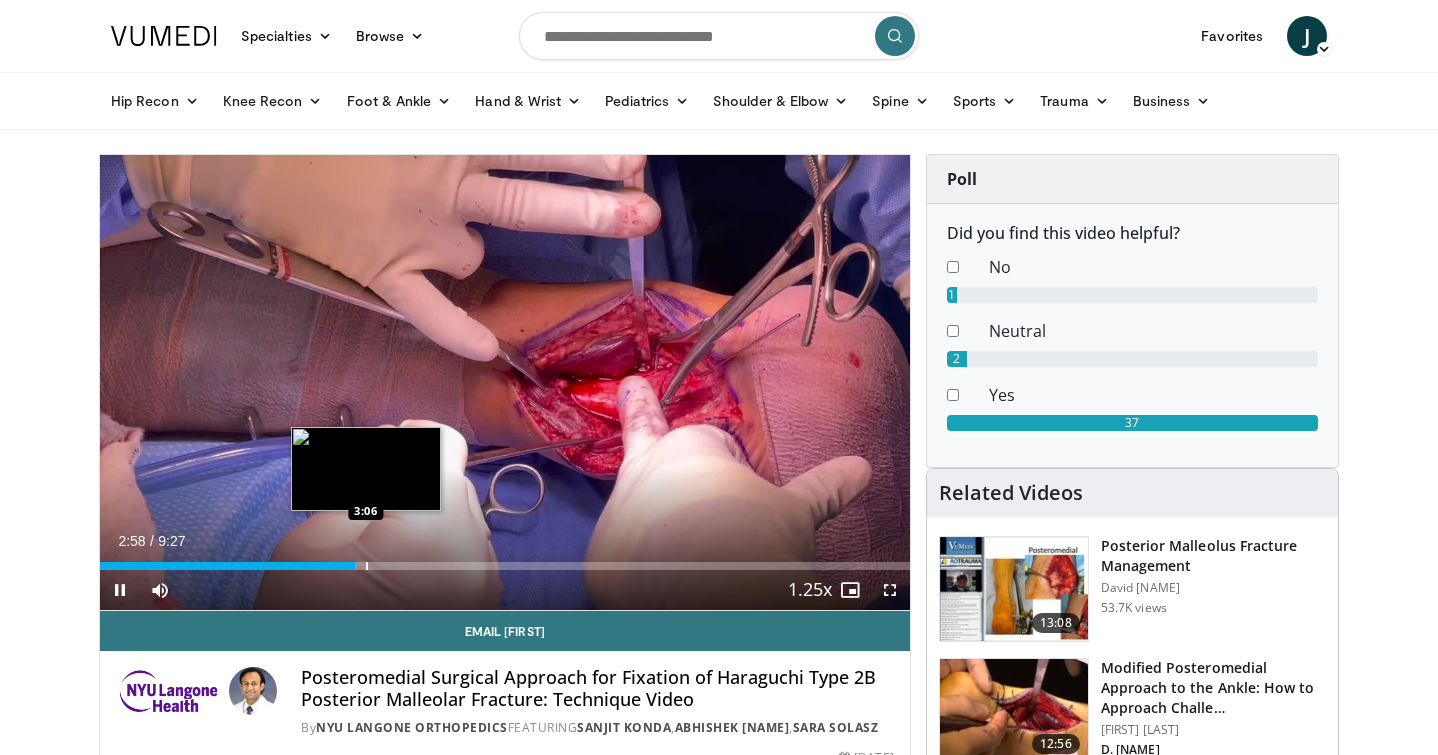 click at bounding box center [367, 566] 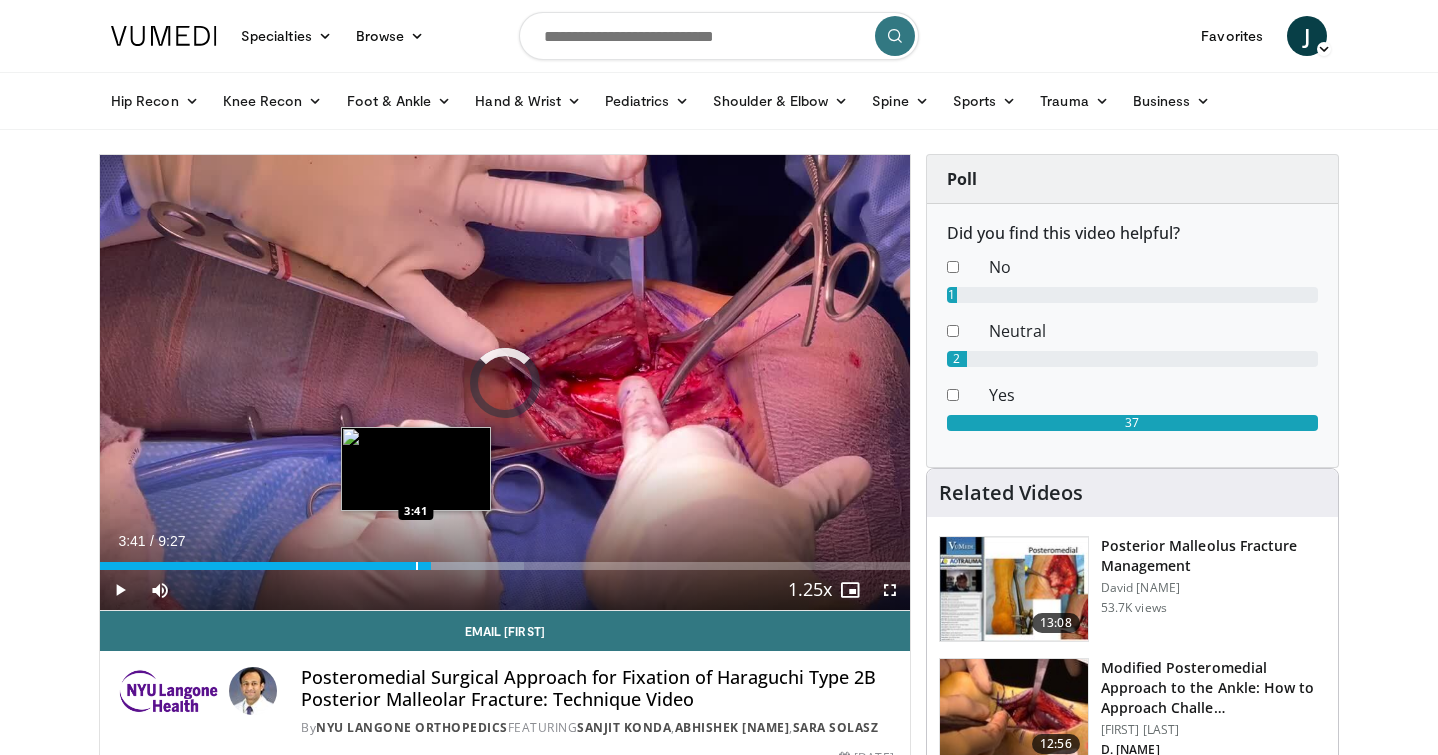 click at bounding box center [417, 566] 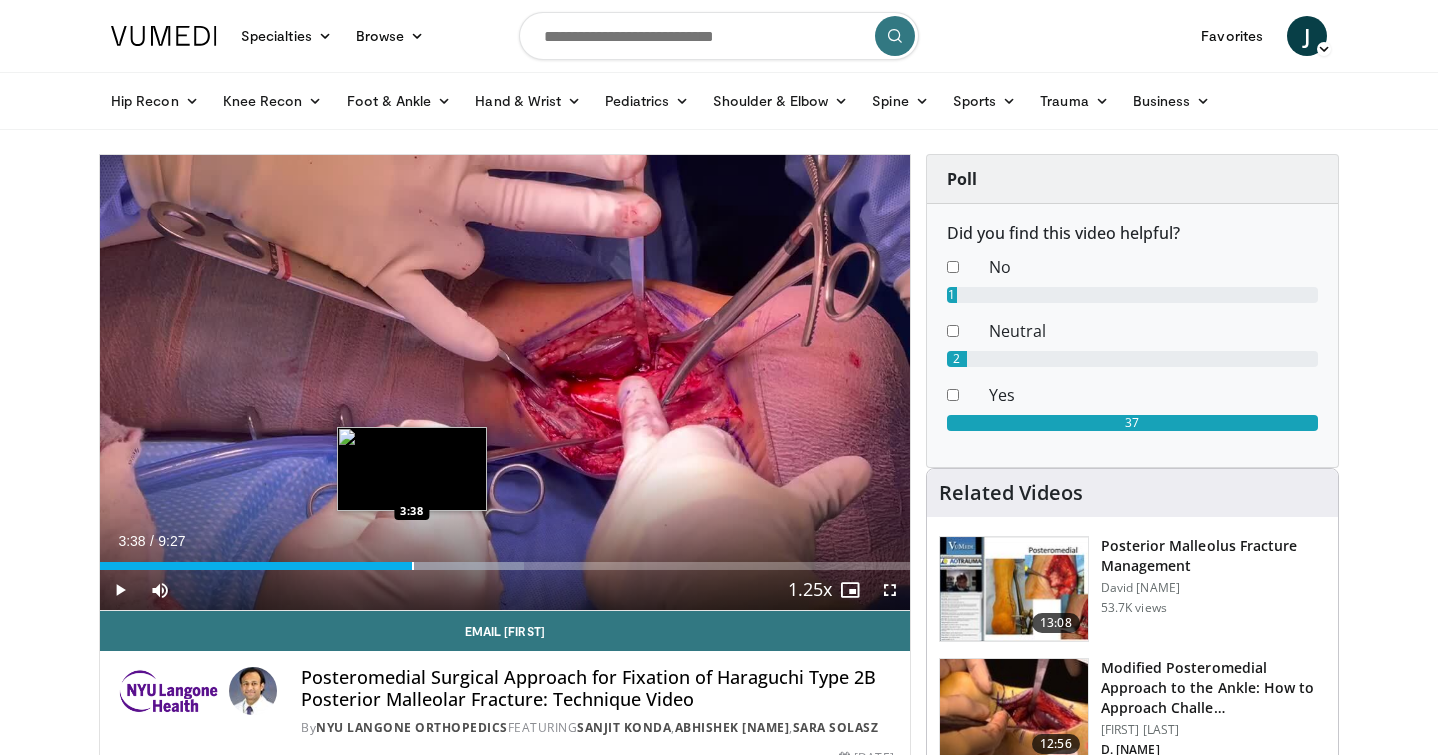 click at bounding box center (413, 566) 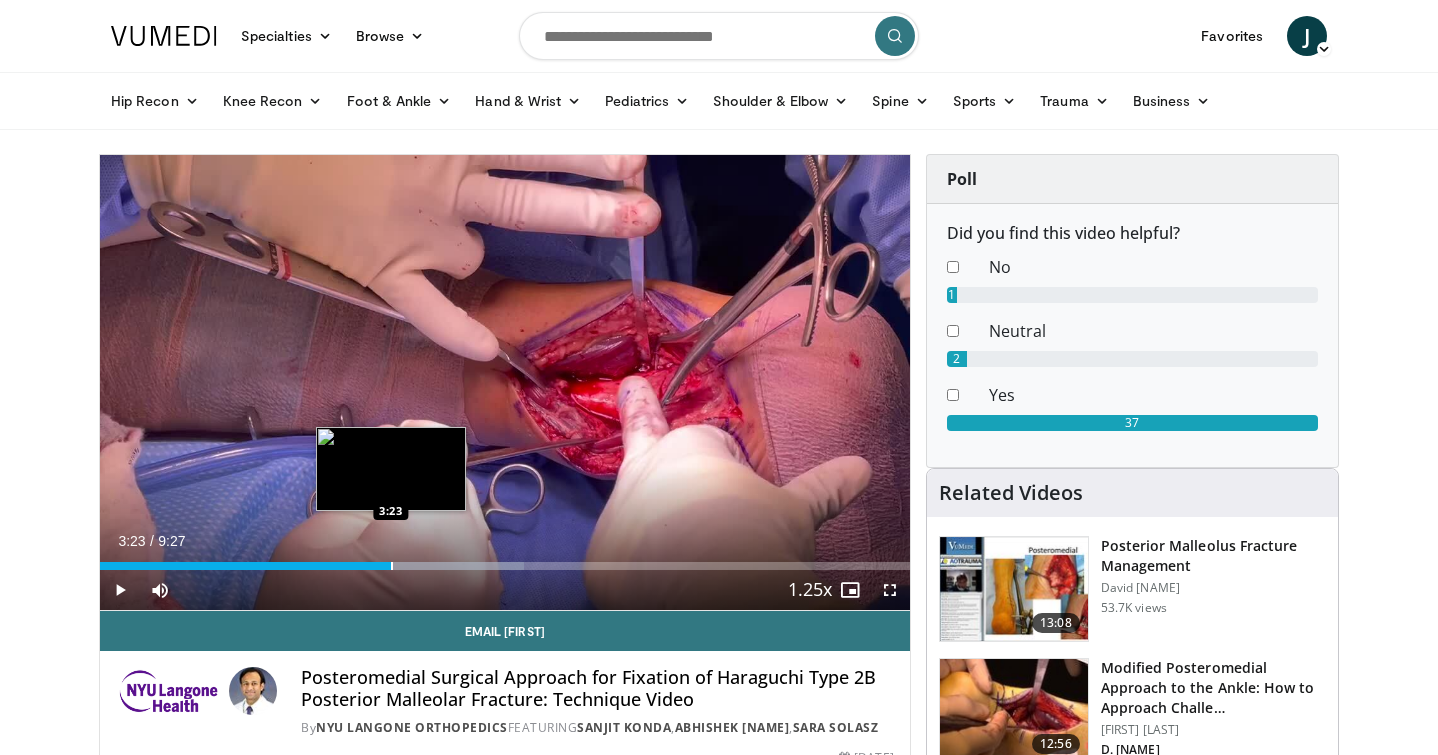click at bounding box center (392, 566) 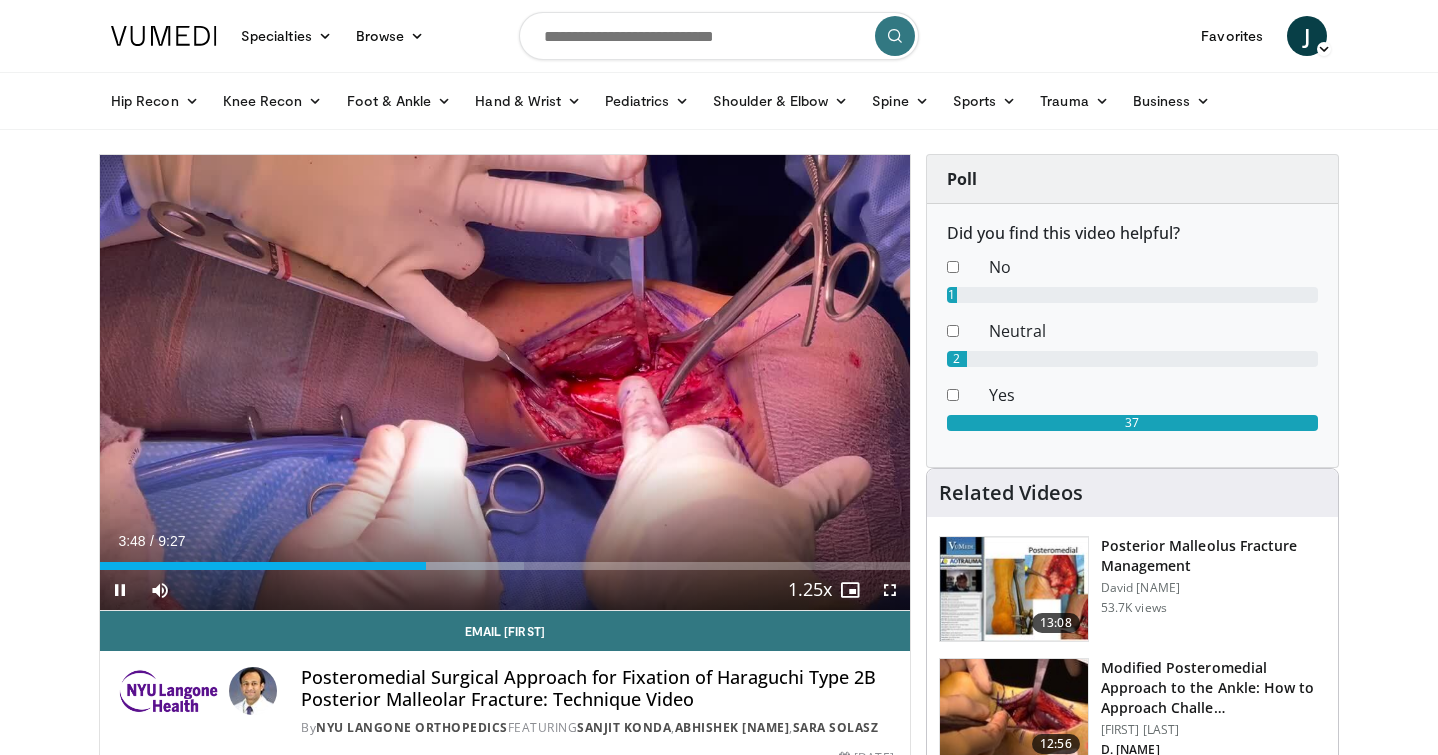 click on "Current Time  3:48 / Duration  9:27 Pause Skip Backward Skip Forward Mute 100% Loaded :  52.39% 3:48 3:23 Stream Type  LIVE Seek to live, currently behind live LIVE   1.25x Playback Rate 0.5x 0.75x 1x 1.25x , selected 1.5x 1.75x 2x Chapters Chapters Descriptions descriptions off , selected Captions captions off , selected Audio Track en (Main) , selected Fullscreen Enable picture-in-picture mode" at bounding box center [505, 590] 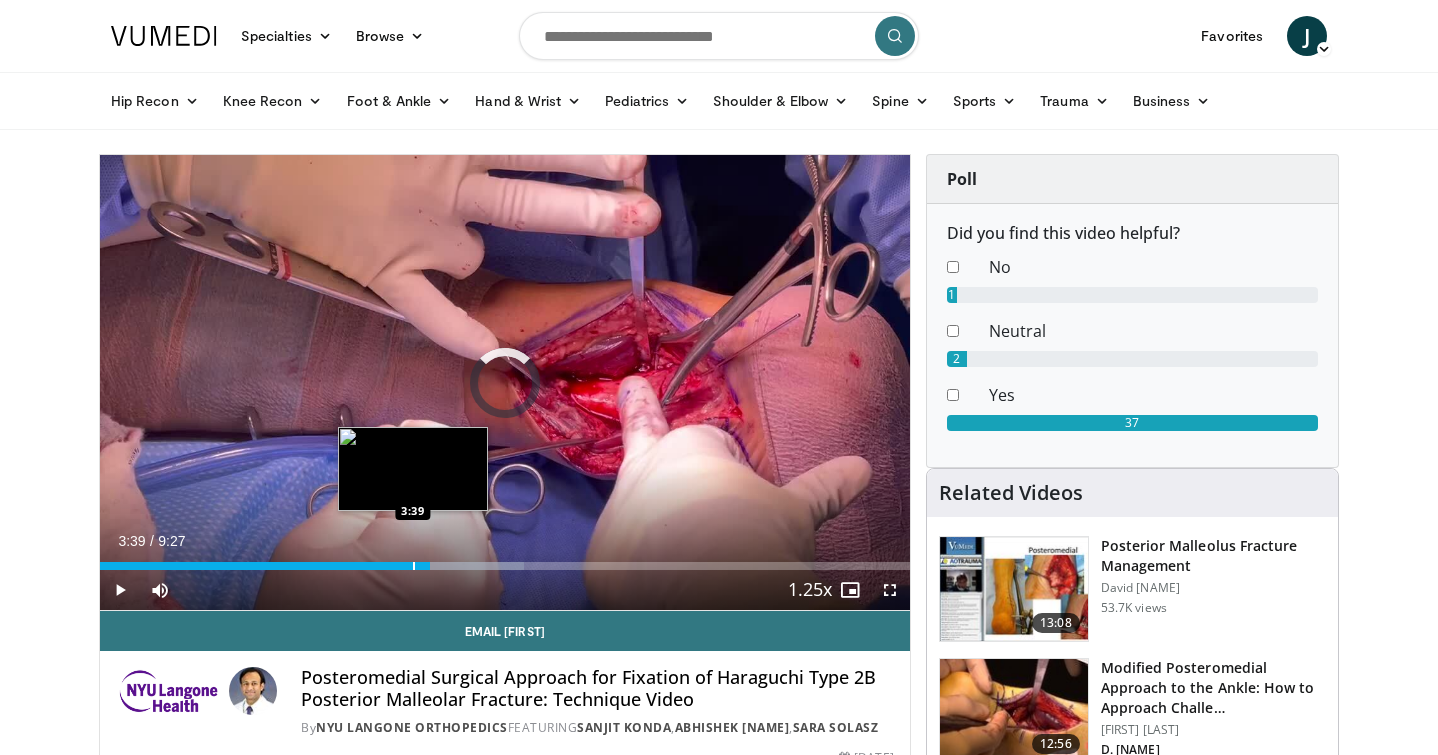 click at bounding box center [414, 566] 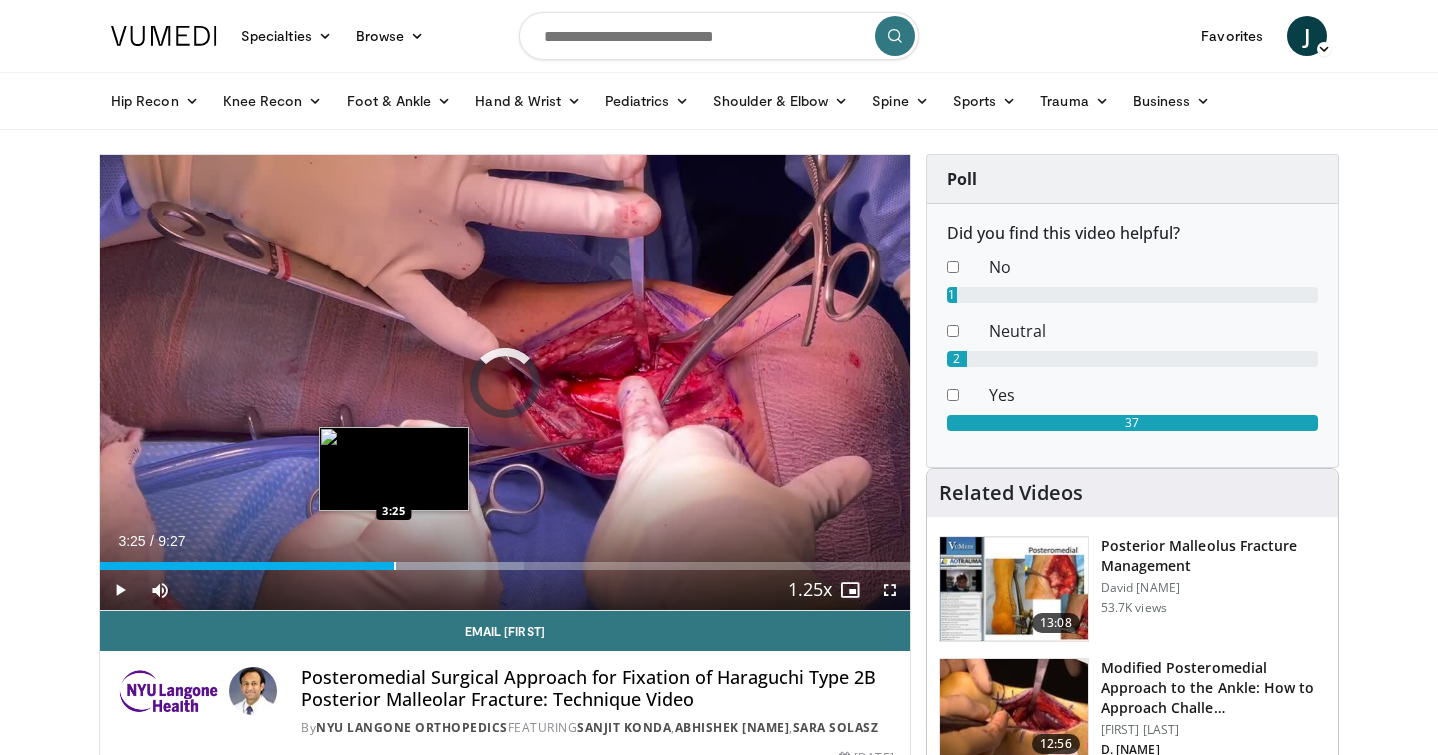 click on "Loaded :  52.39% 3:45 3:25" at bounding box center (505, 560) 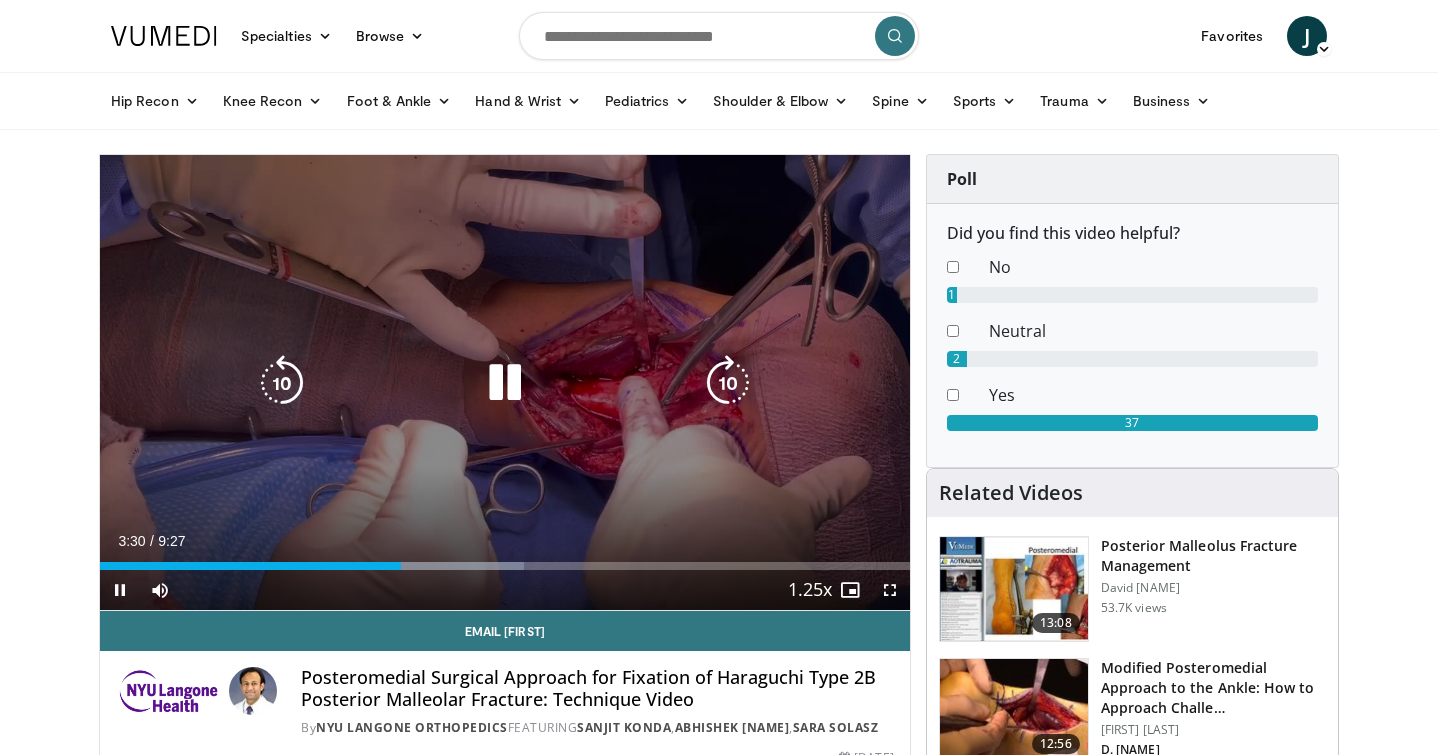 click on "10 seconds
Tap to unmute" at bounding box center [505, 382] 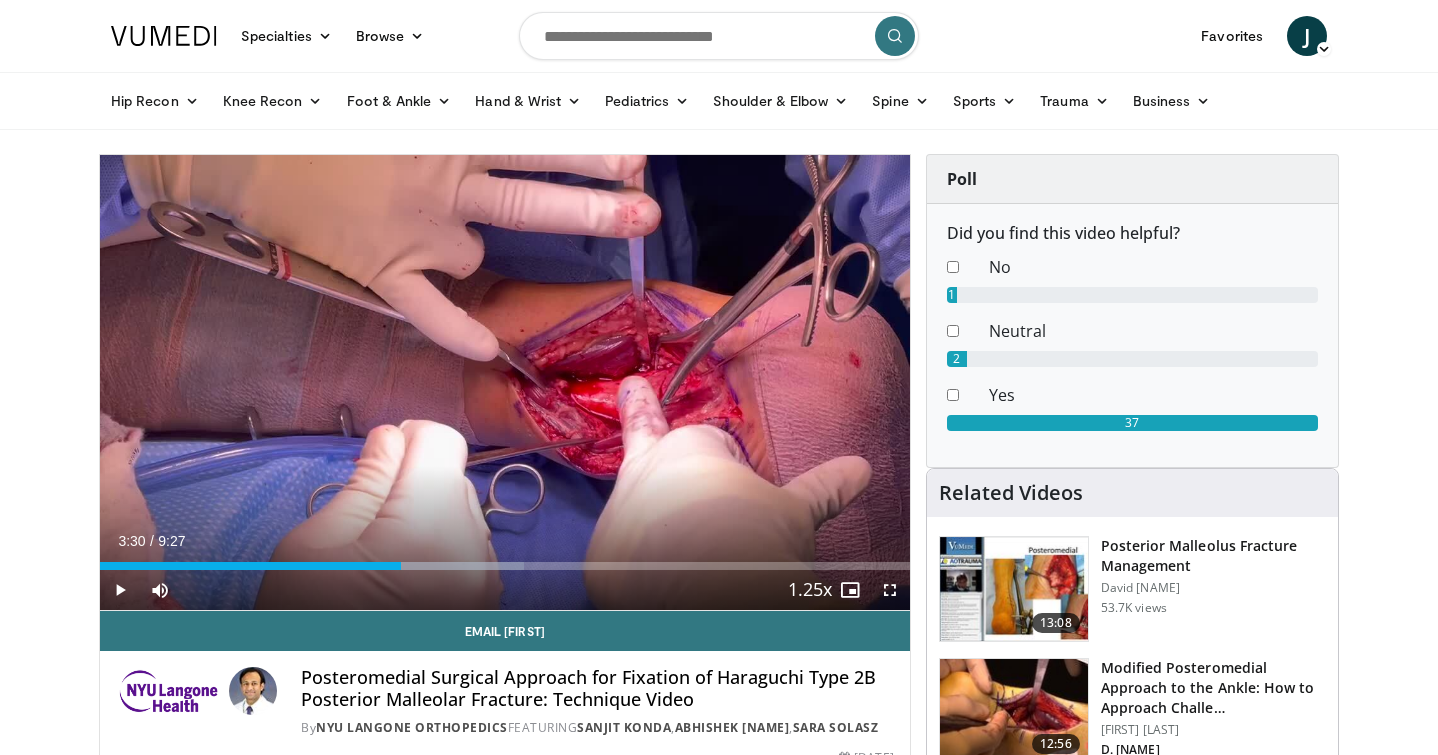 click on "10 seconds
Tap to unmute" at bounding box center (505, 382) 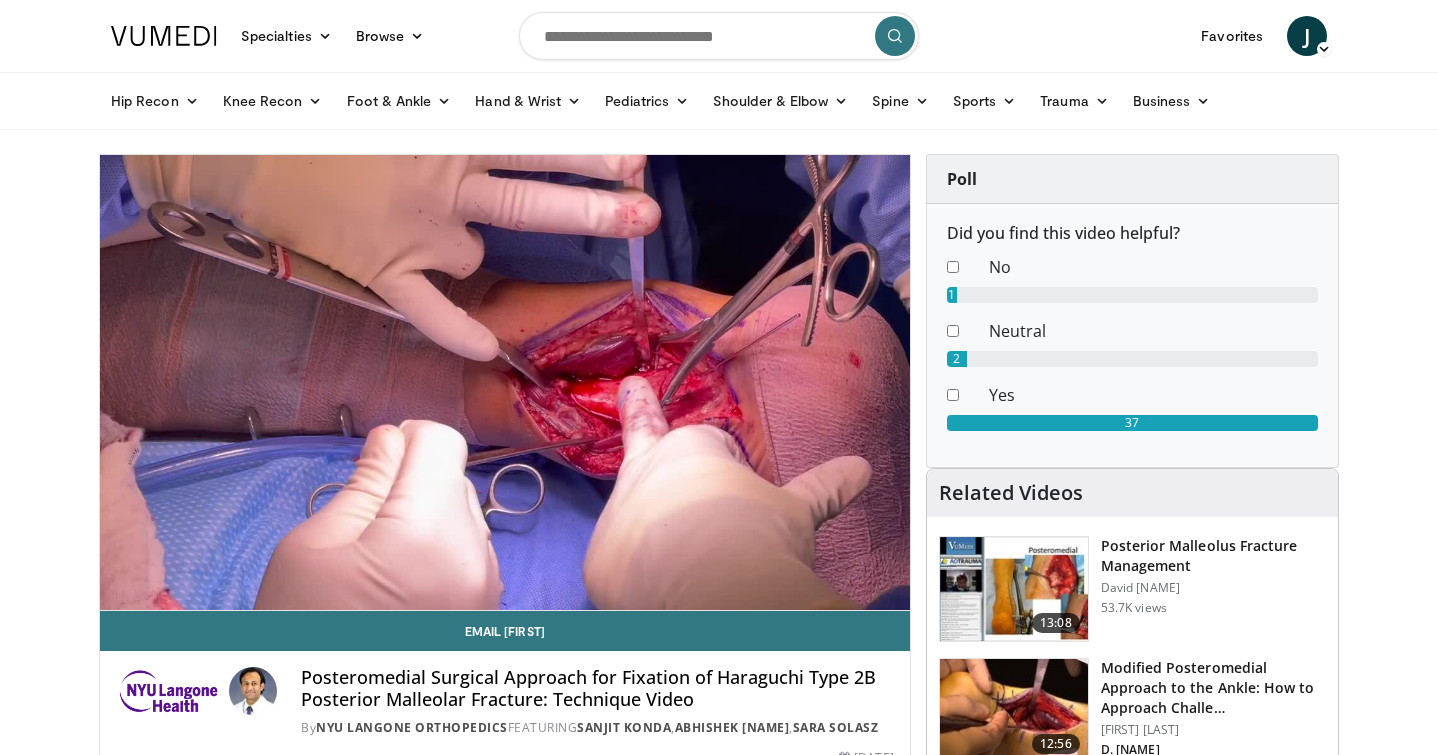 click on "10 seconds
Tap to unmute" at bounding box center [505, 382] 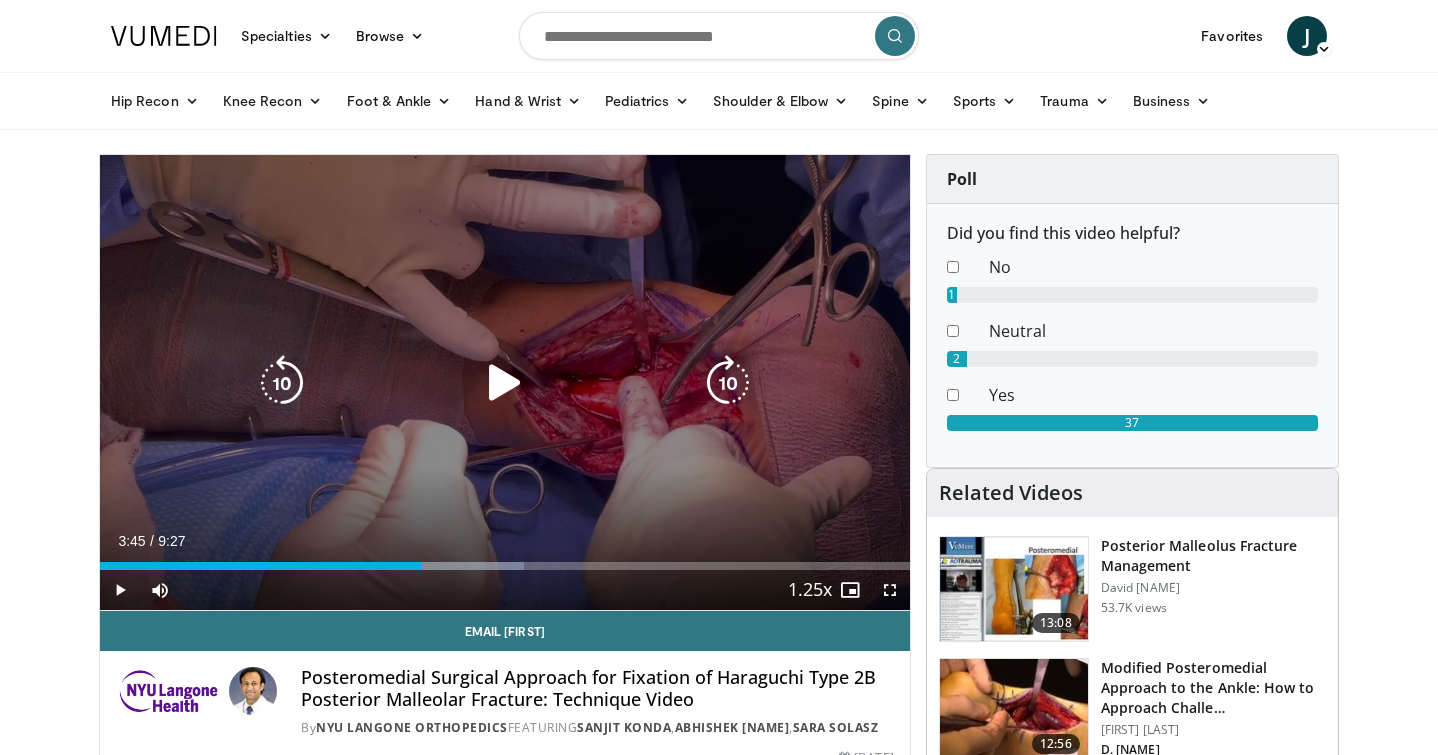 click on "10 seconds
Tap to unmute" at bounding box center [505, 382] 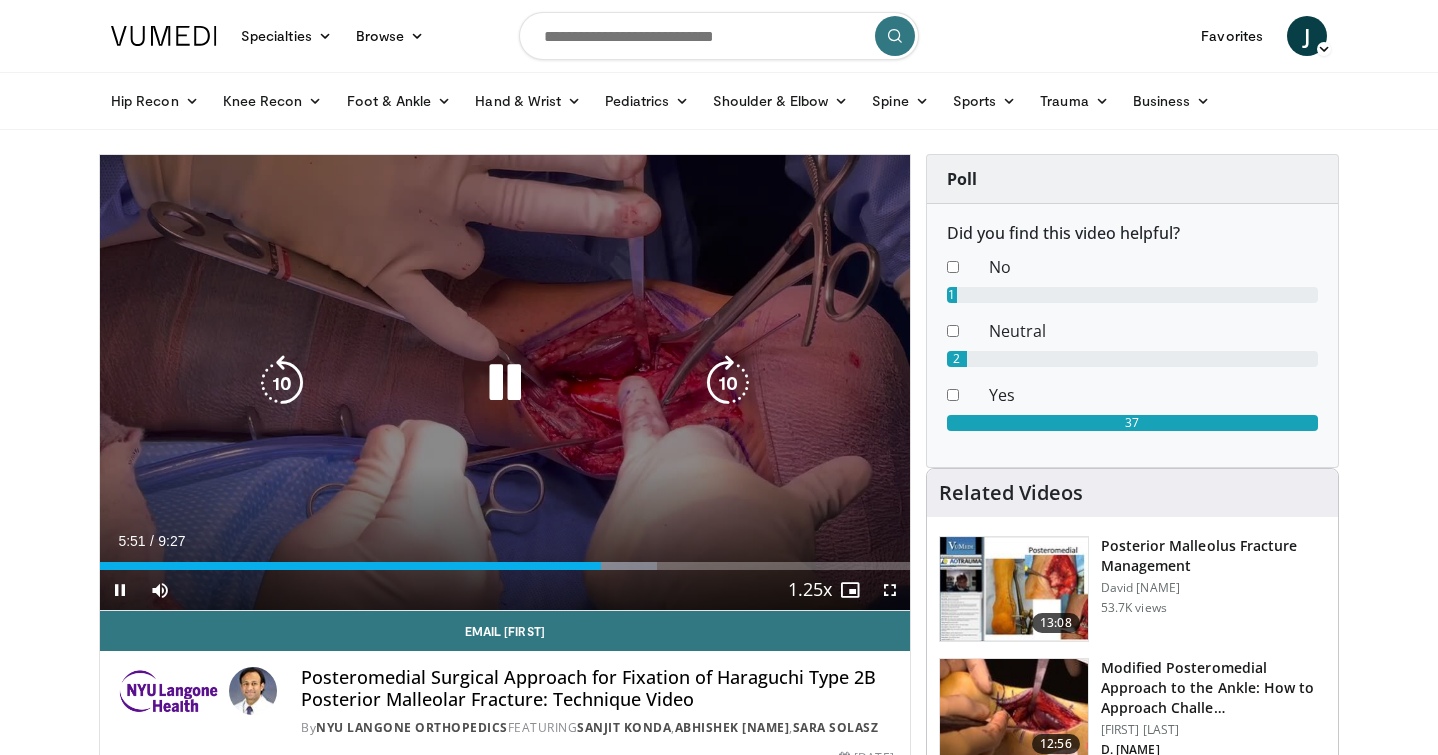 click on "10 seconds
Tap to unmute" at bounding box center [505, 382] 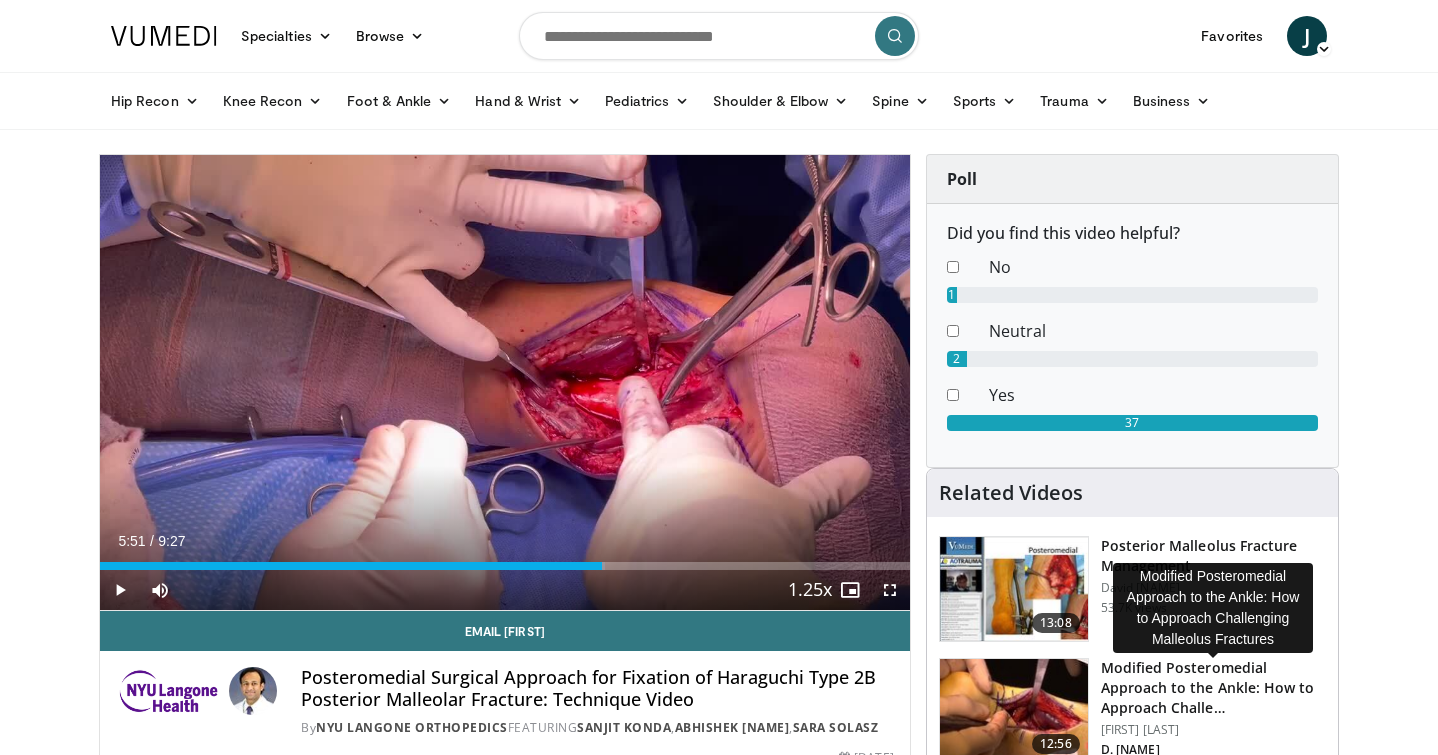 click on "Modified Posteromedial Approach to the Ankle: How to Approach Challe…" at bounding box center [1213, 688] 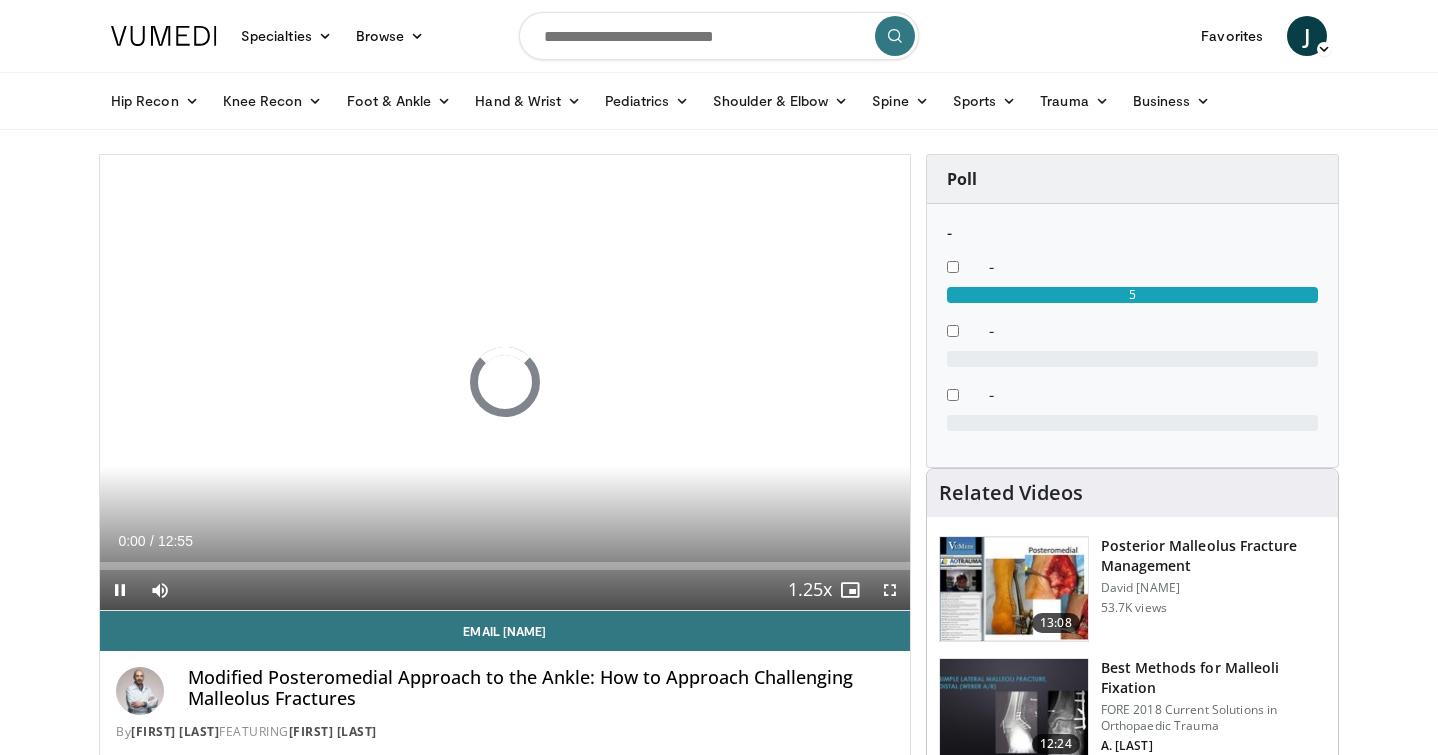 scroll, scrollTop: 0, scrollLeft: 0, axis: both 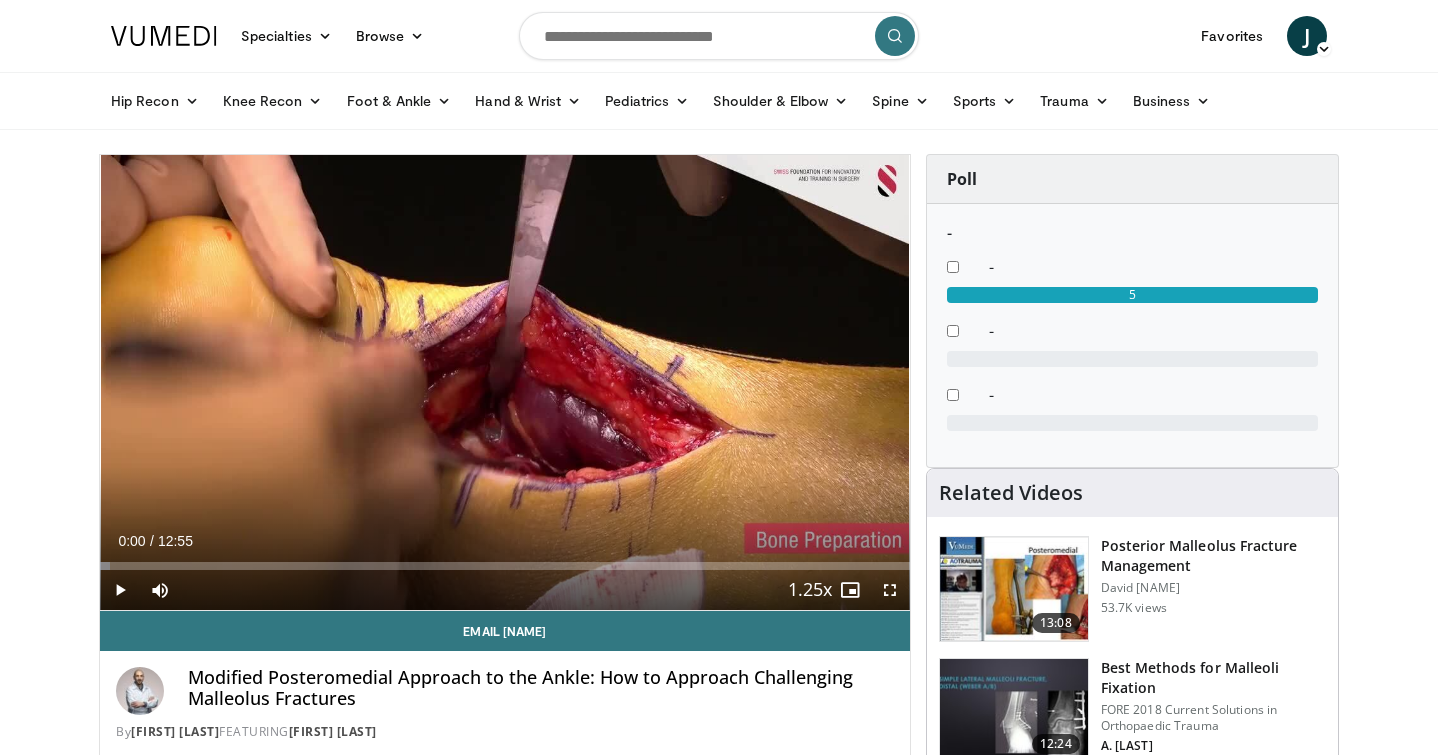 click at bounding box center (120, 590) 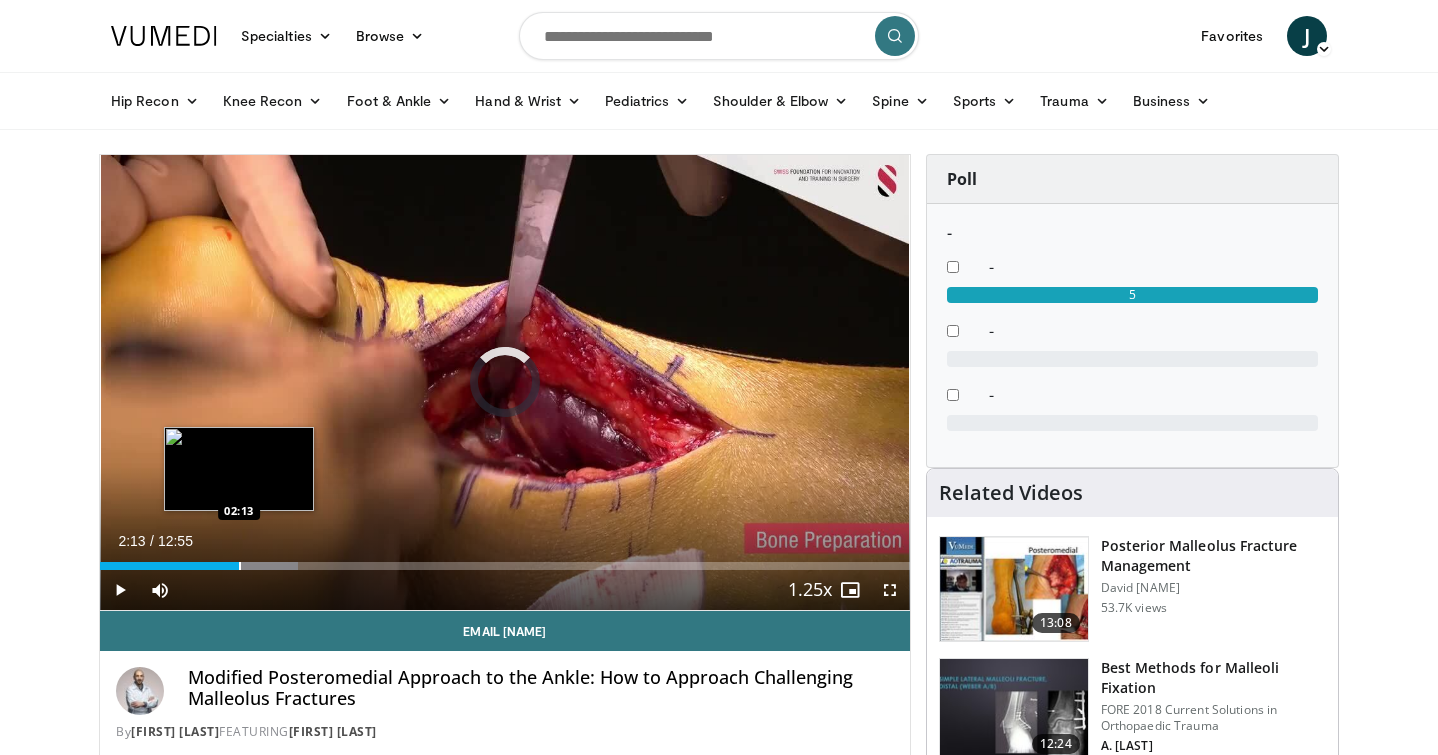 click on "Loaded :  24.49% 02:13 02:13" at bounding box center (505, 560) 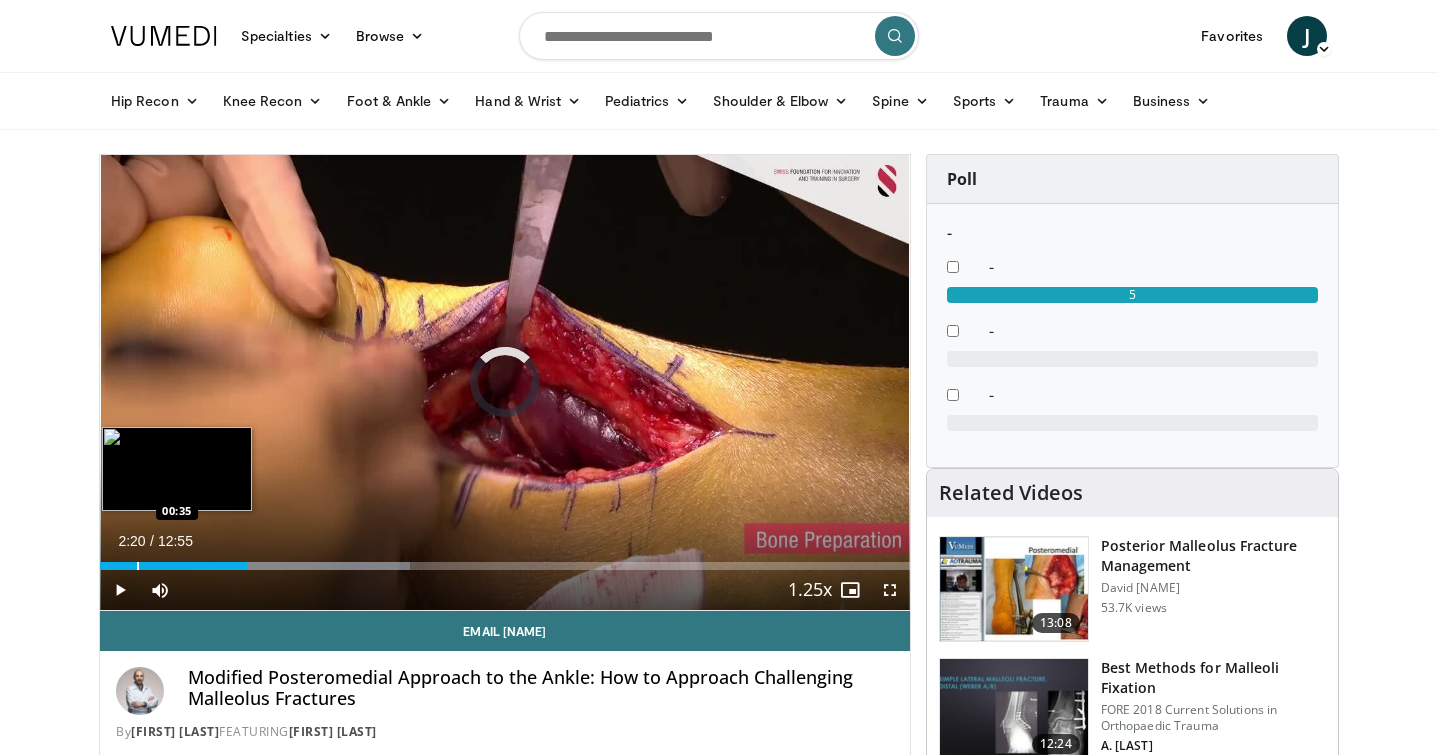 click at bounding box center (138, 566) 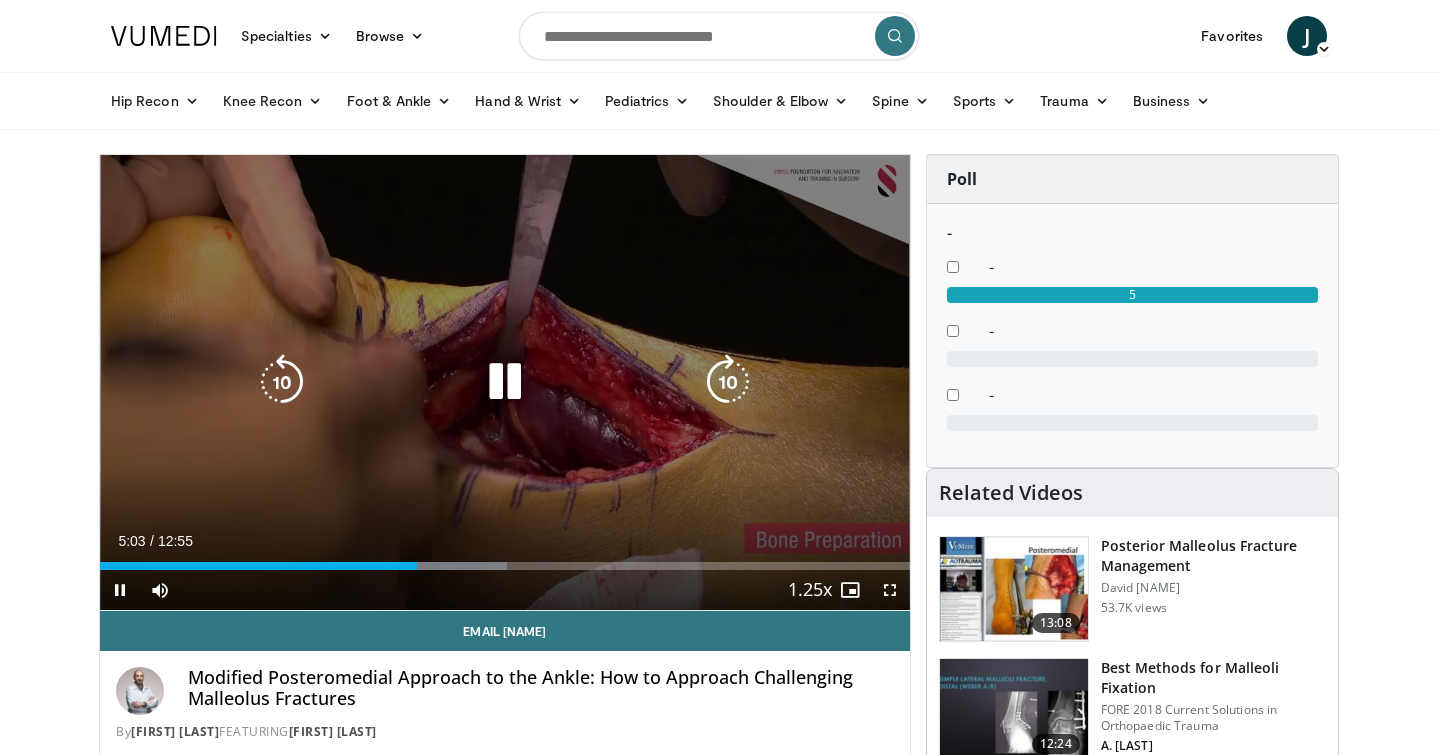 click at bounding box center (505, 382) 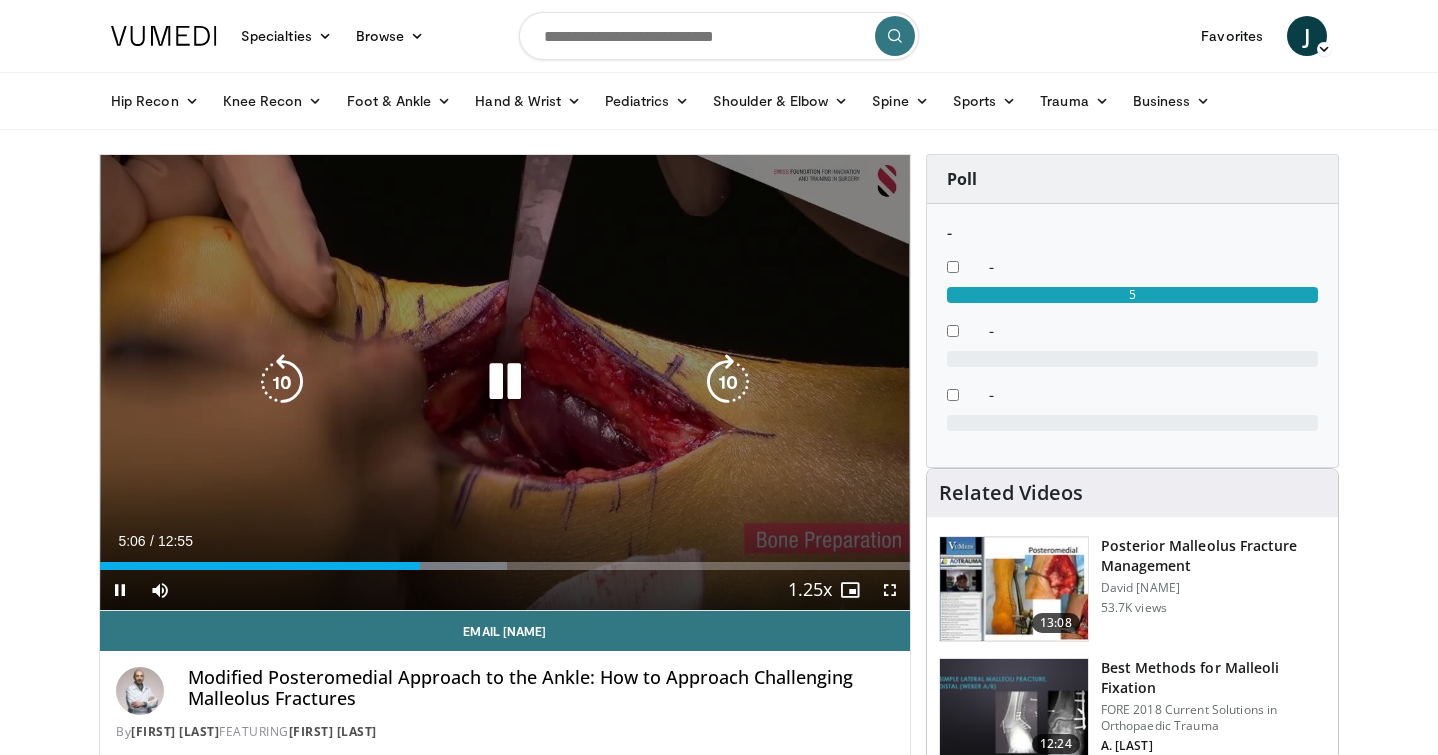 click at bounding box center (505, 382) 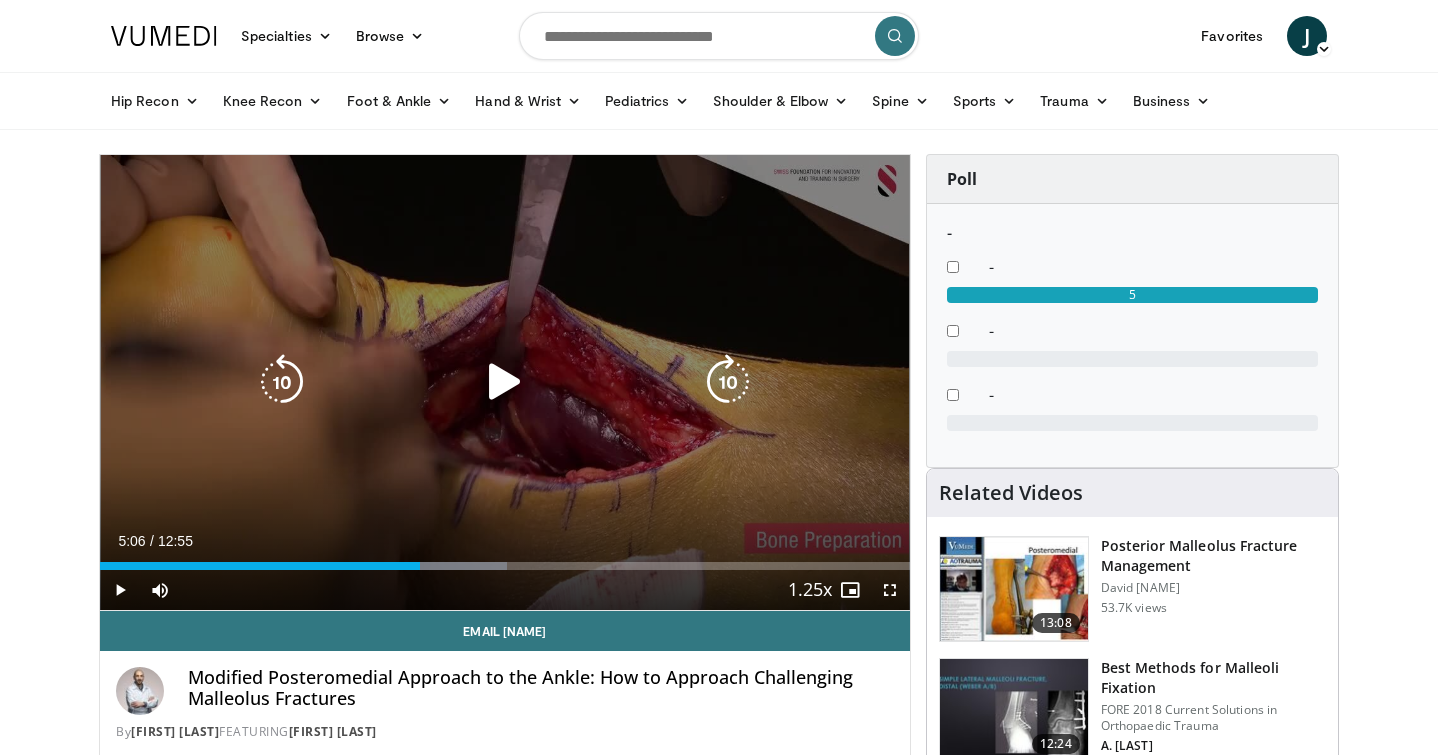 click at bounding box center (505, 382) 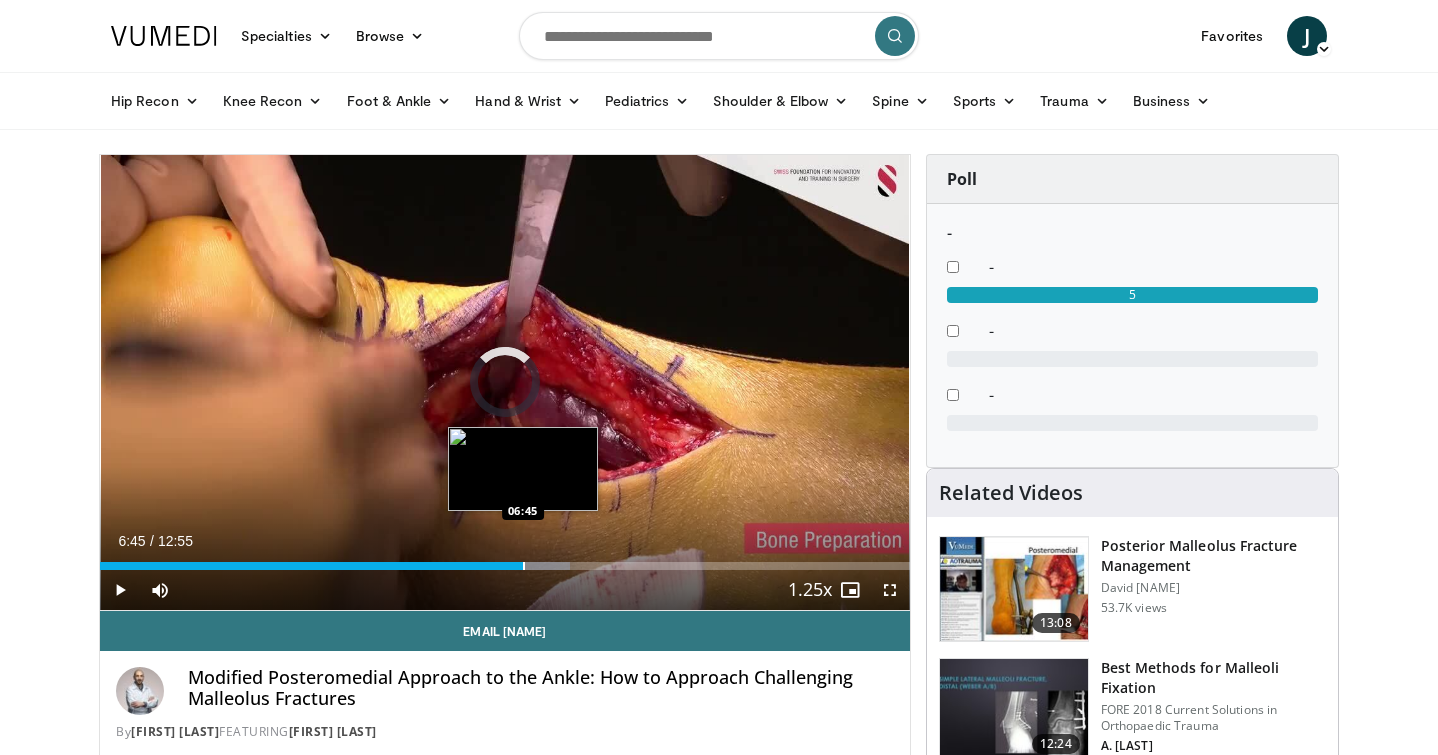 click at bounding box center (524, 566) 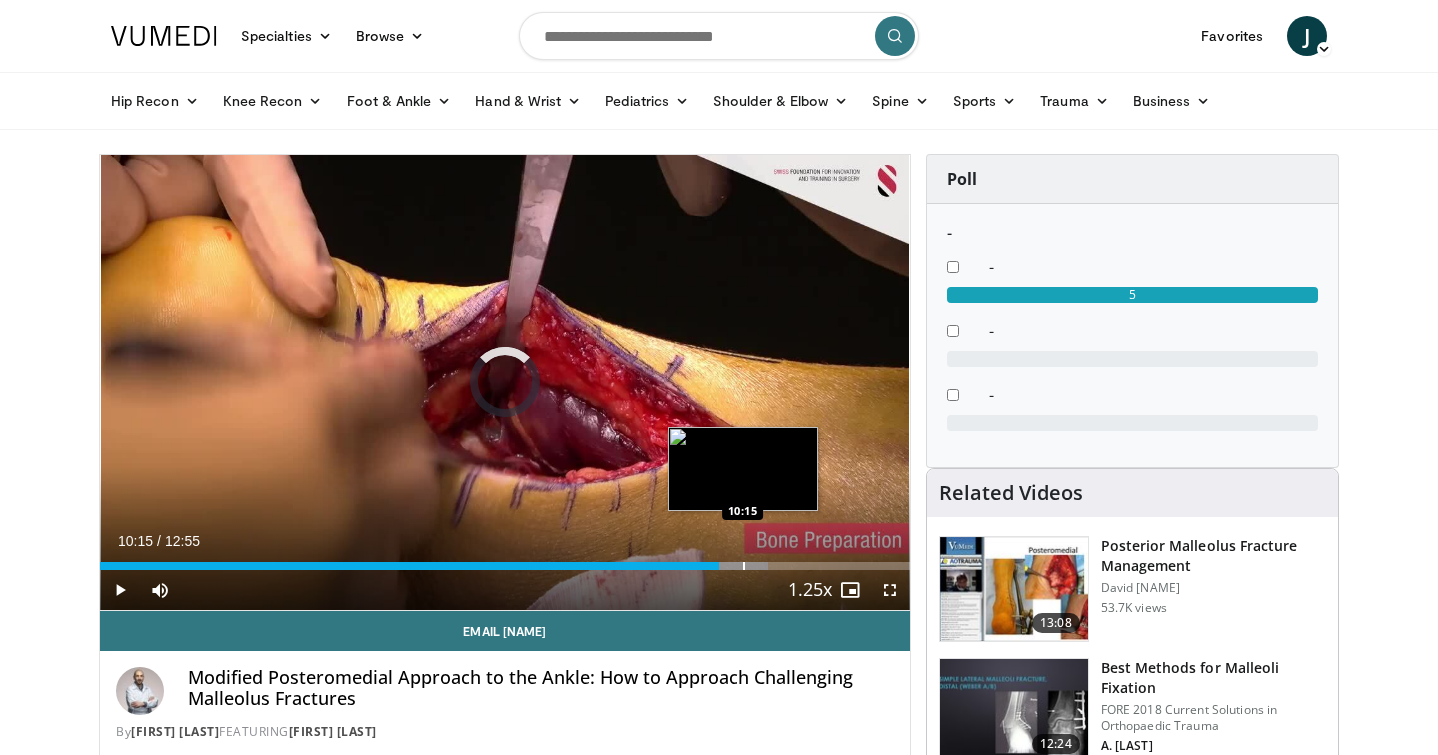 click at bounding box center (744, 566) 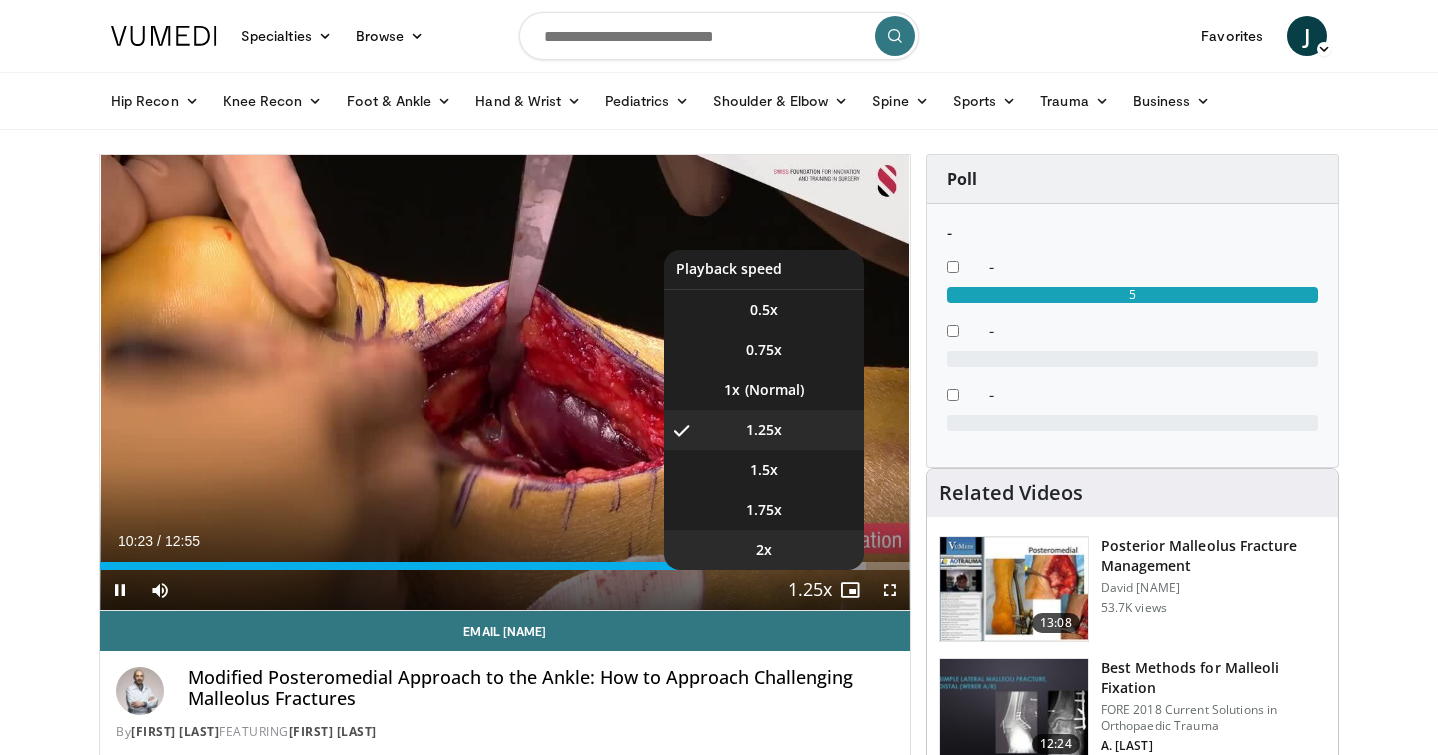 click on "2x" at bounding box center [764, 550] 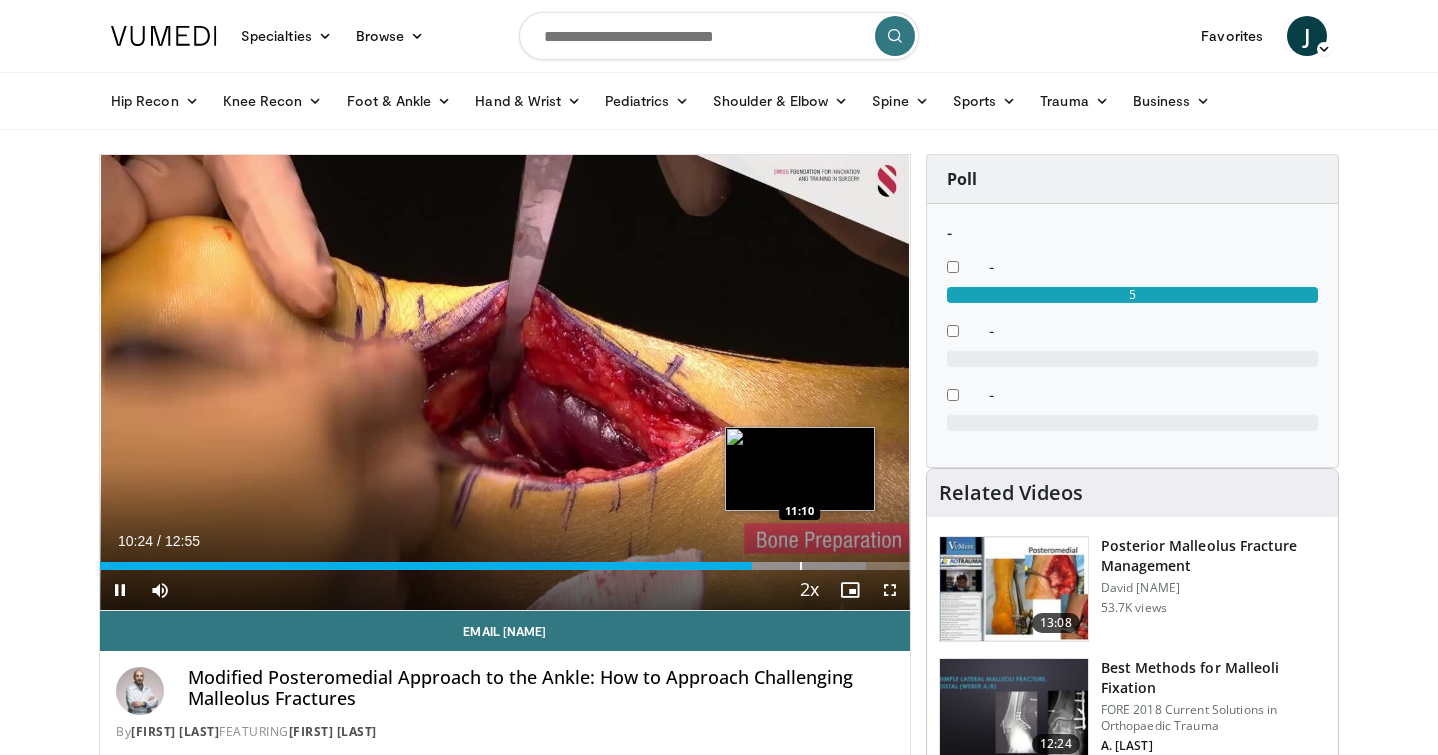 click at bounding box center (801, 566) 